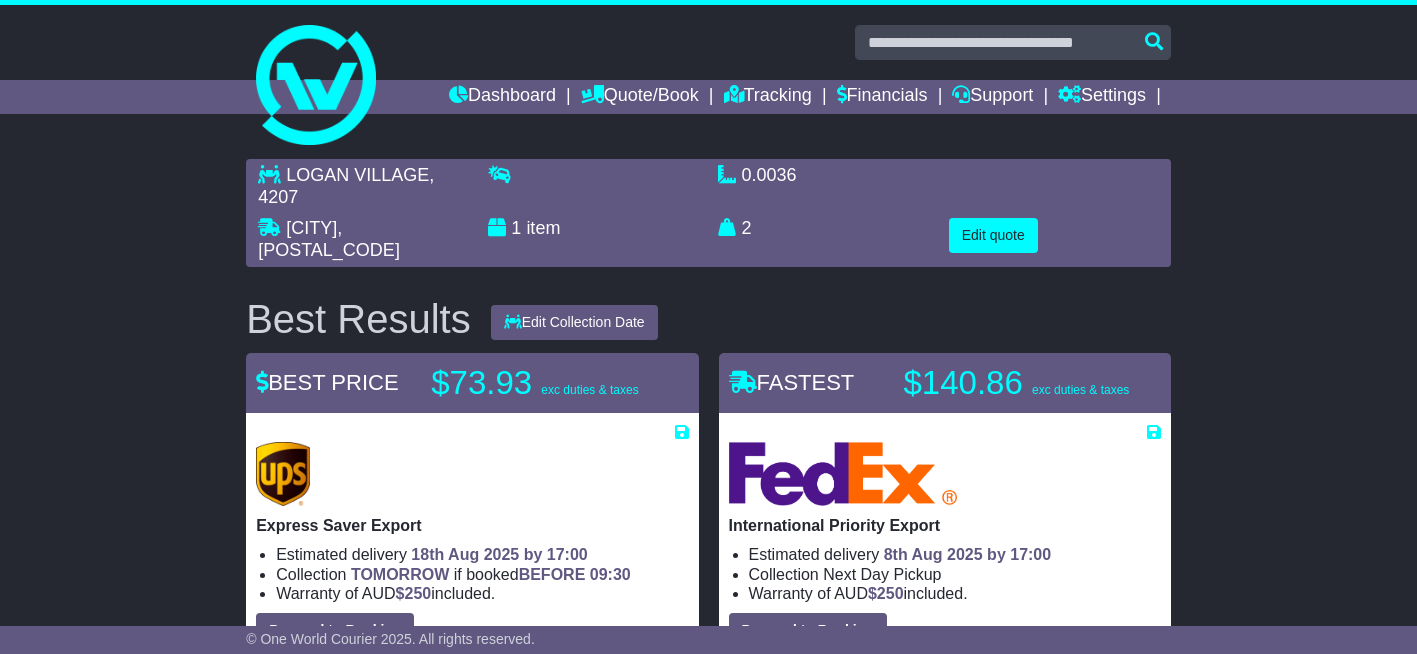 click on "Dashboard" at bounding box center [502, 97] 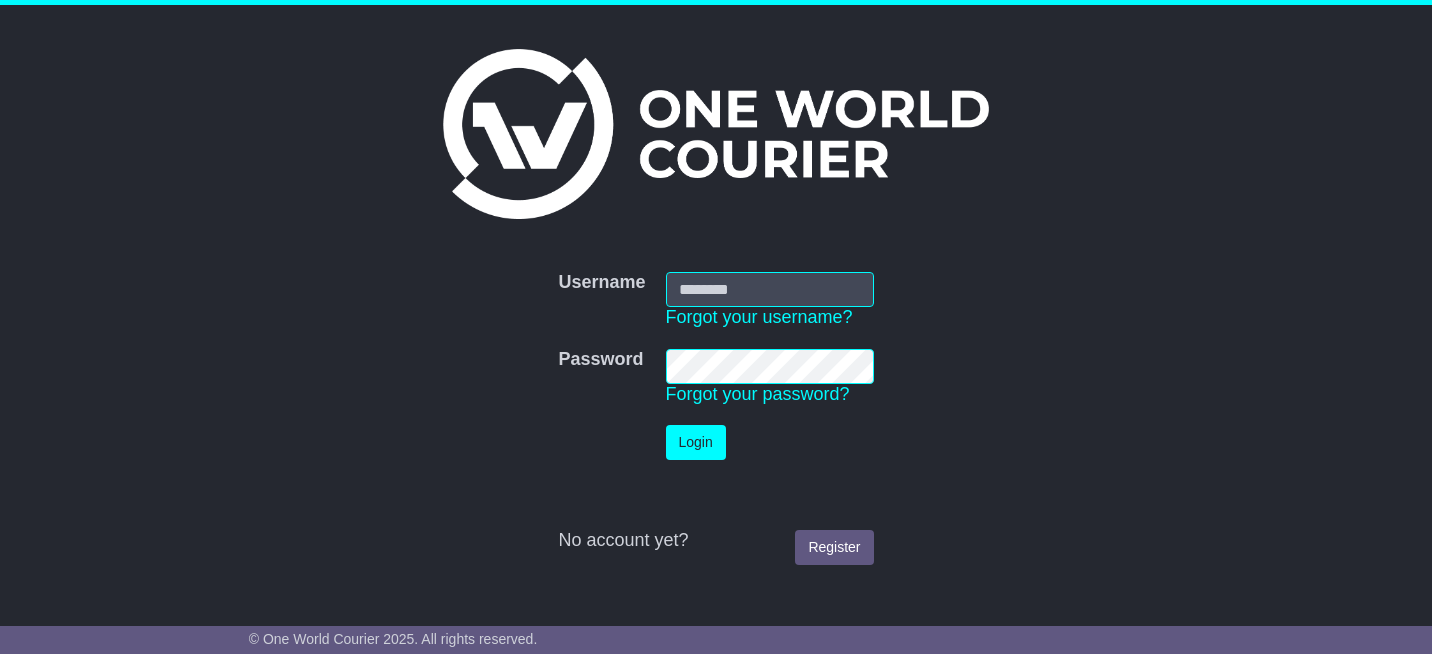 scroll, scrollTop: 0, scrollLeft: 0, axis: both 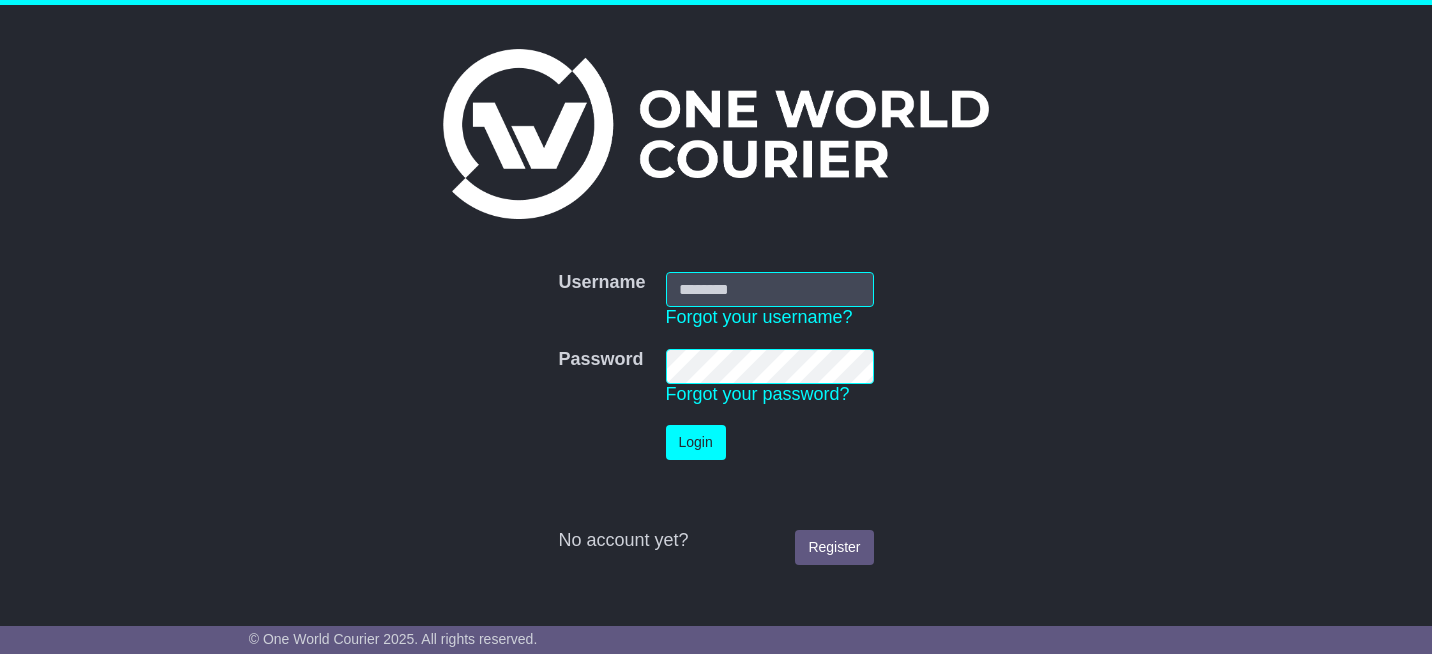 type on "**********" 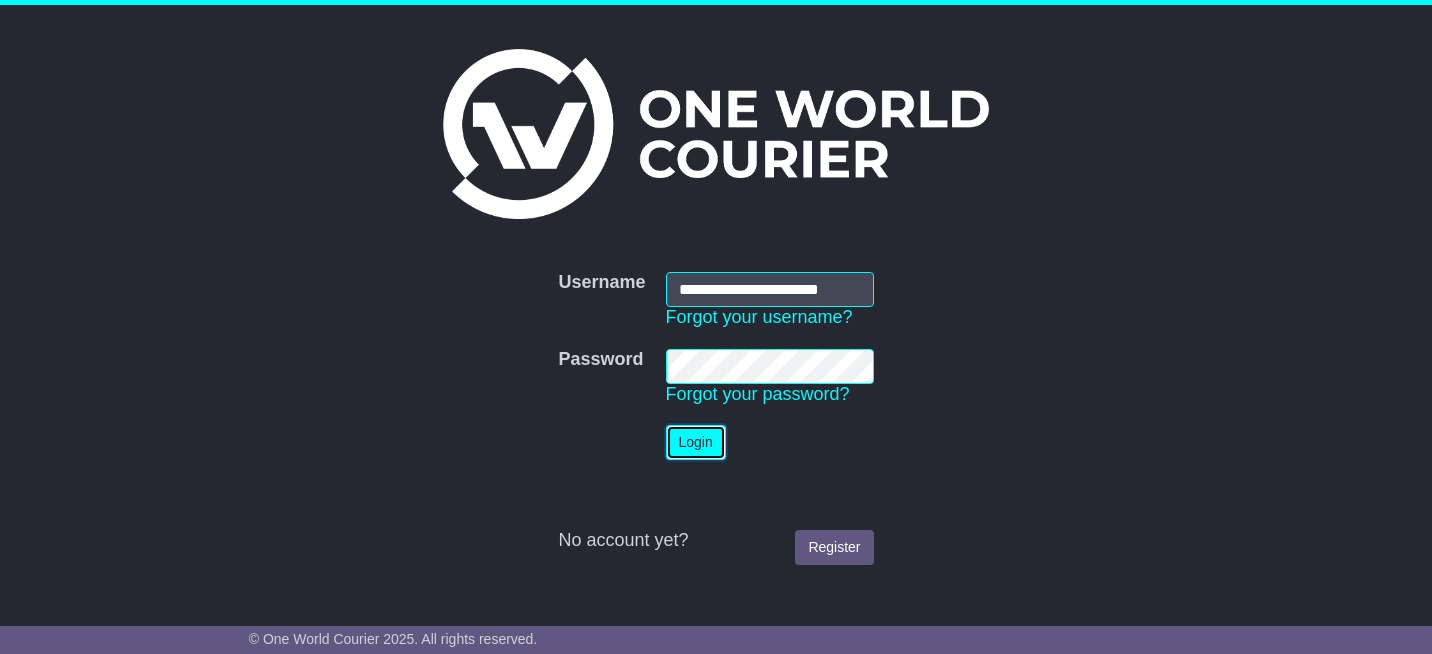 click on "Login" at bounding box center (696, 442) 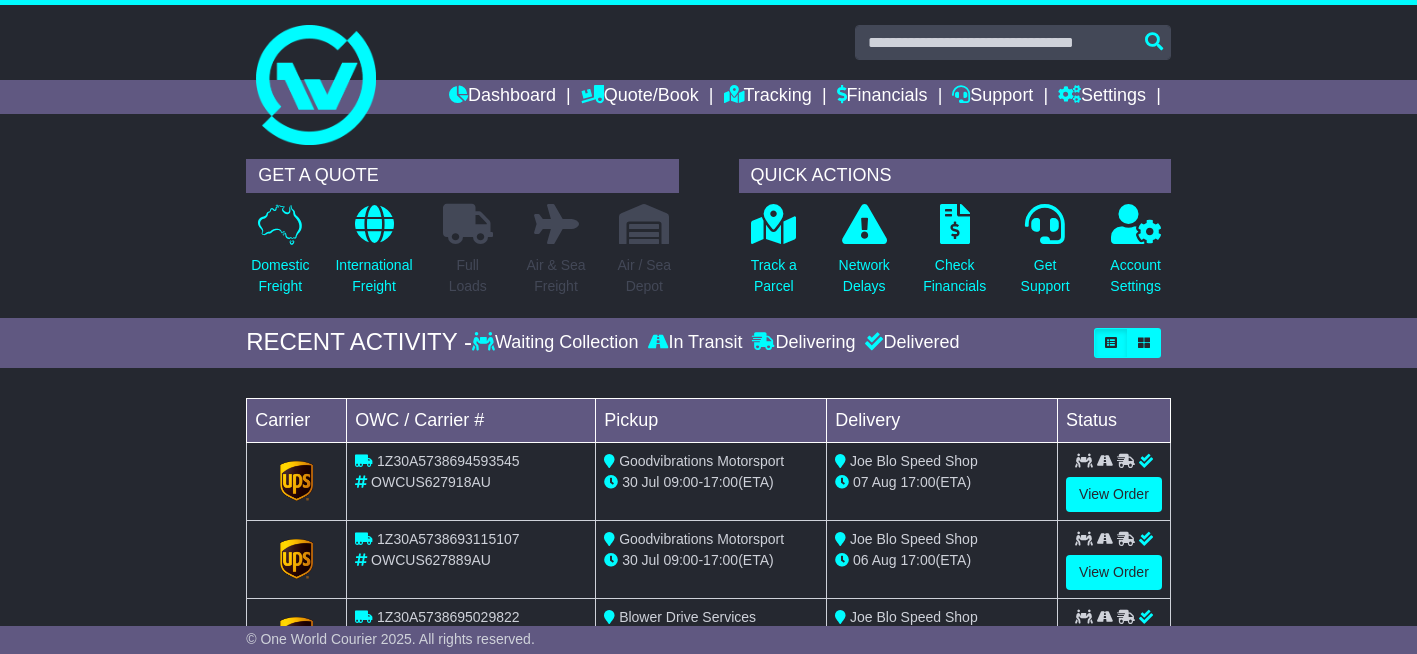 scroll, scrollTop: 0, scrollLeft: 0, axis: both 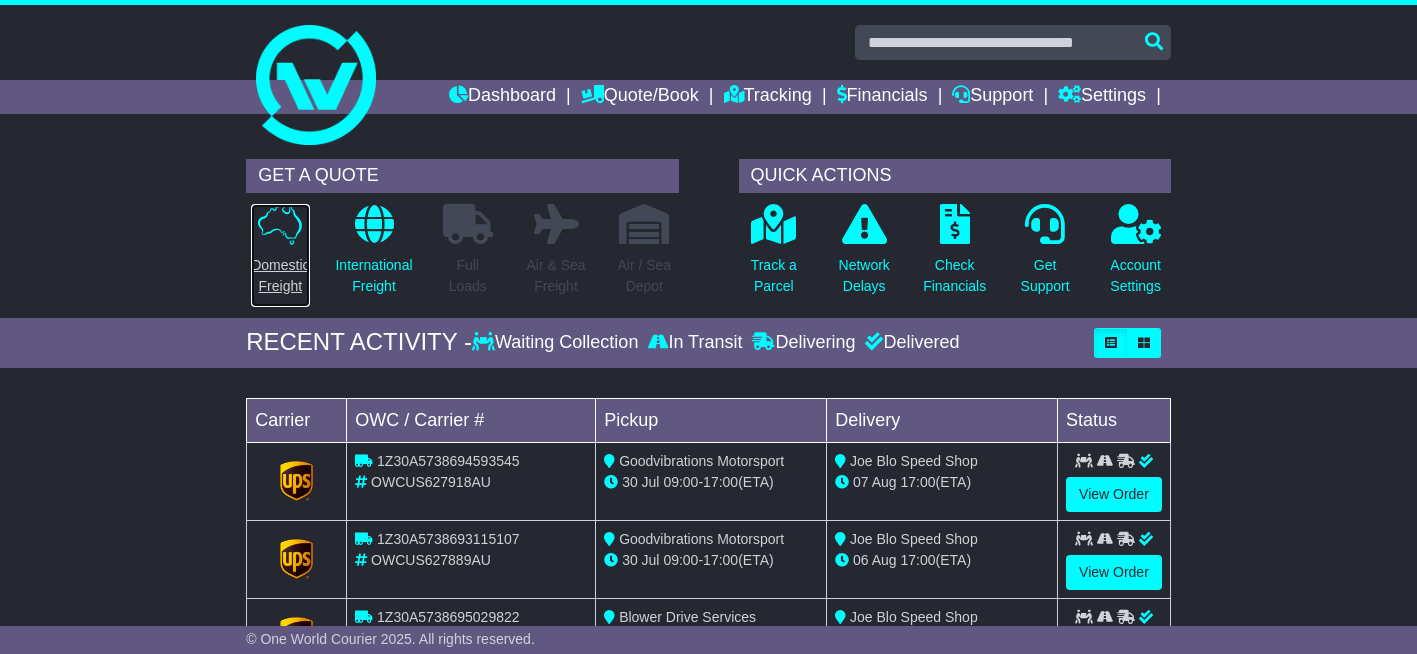 click at bounding box center [280, 224] 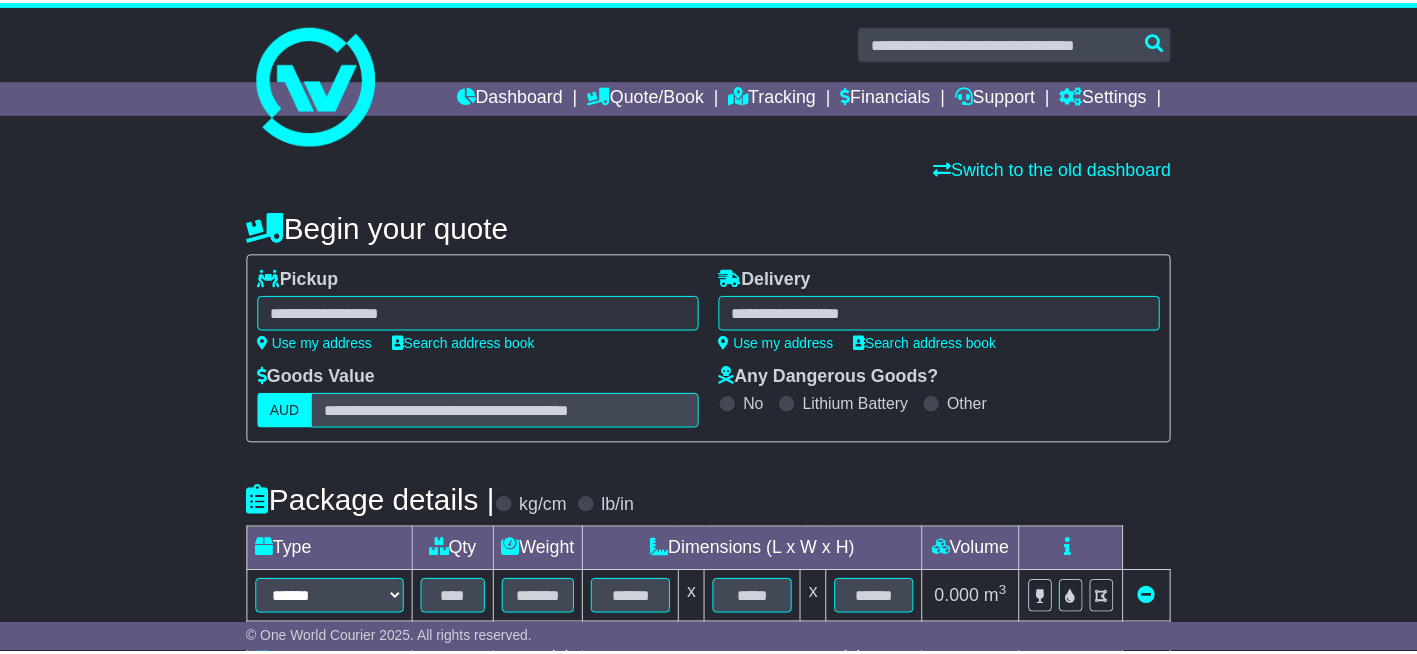 scroll, scrollTop: 0, scrollLeft: 0, axis: both 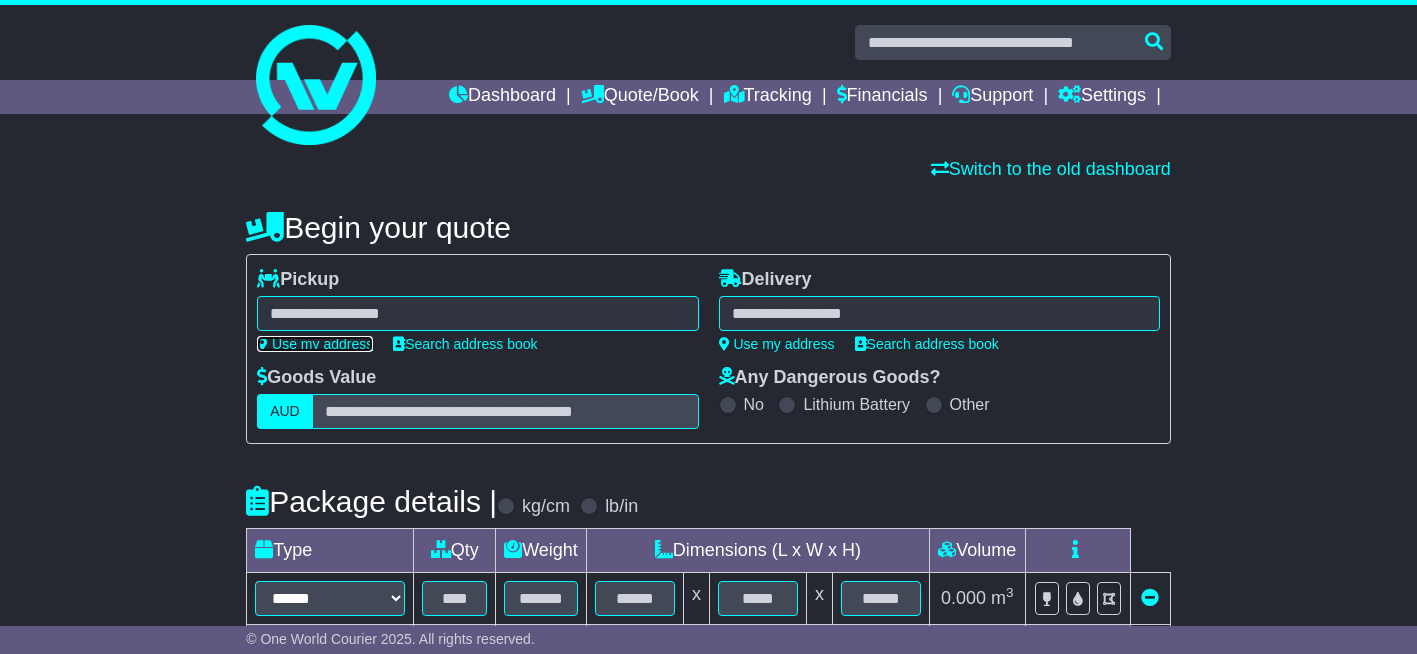 click on "Use my address" at bounding box center [315, 344] 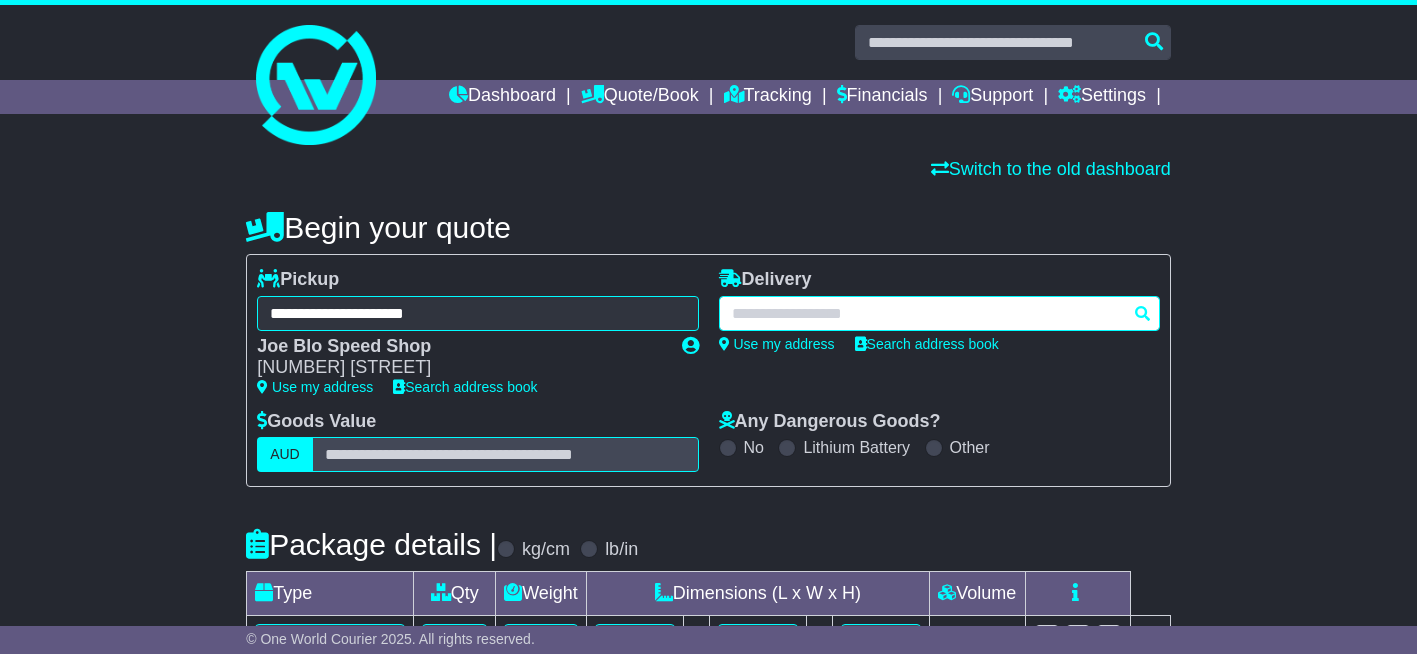 click at bounding box center (939, 313) 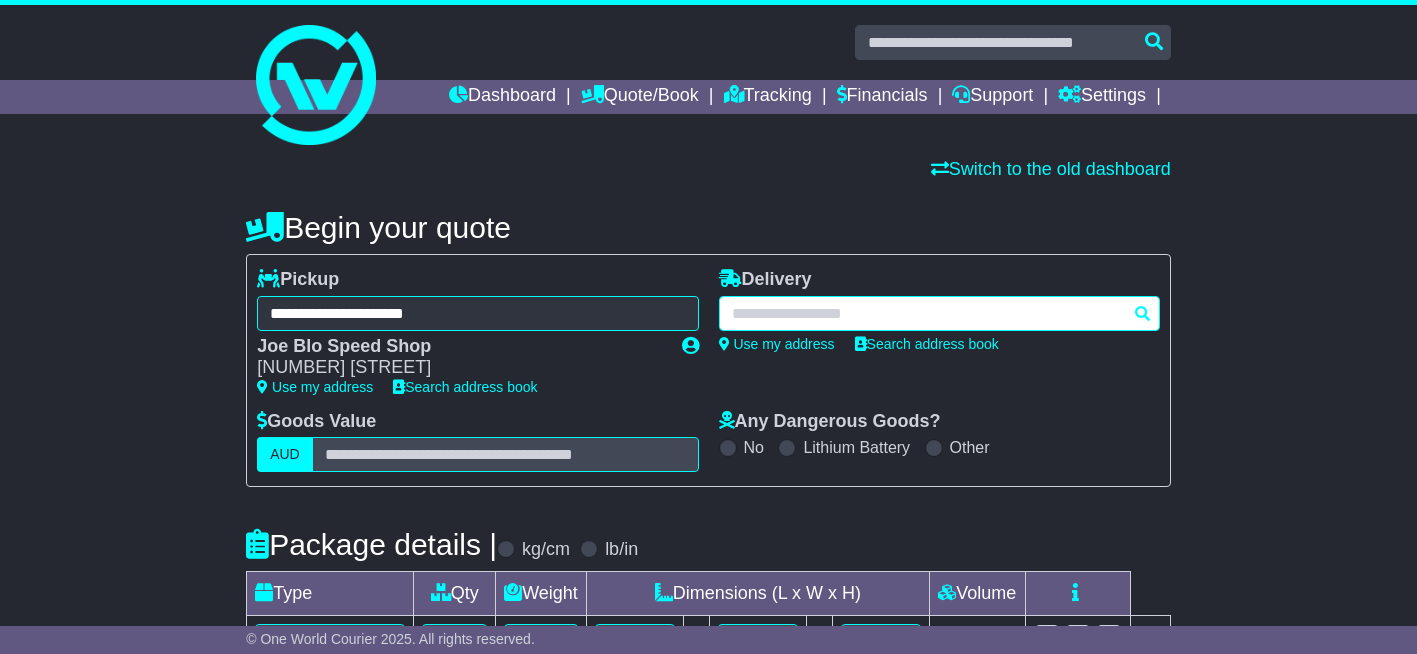 paste on "****" 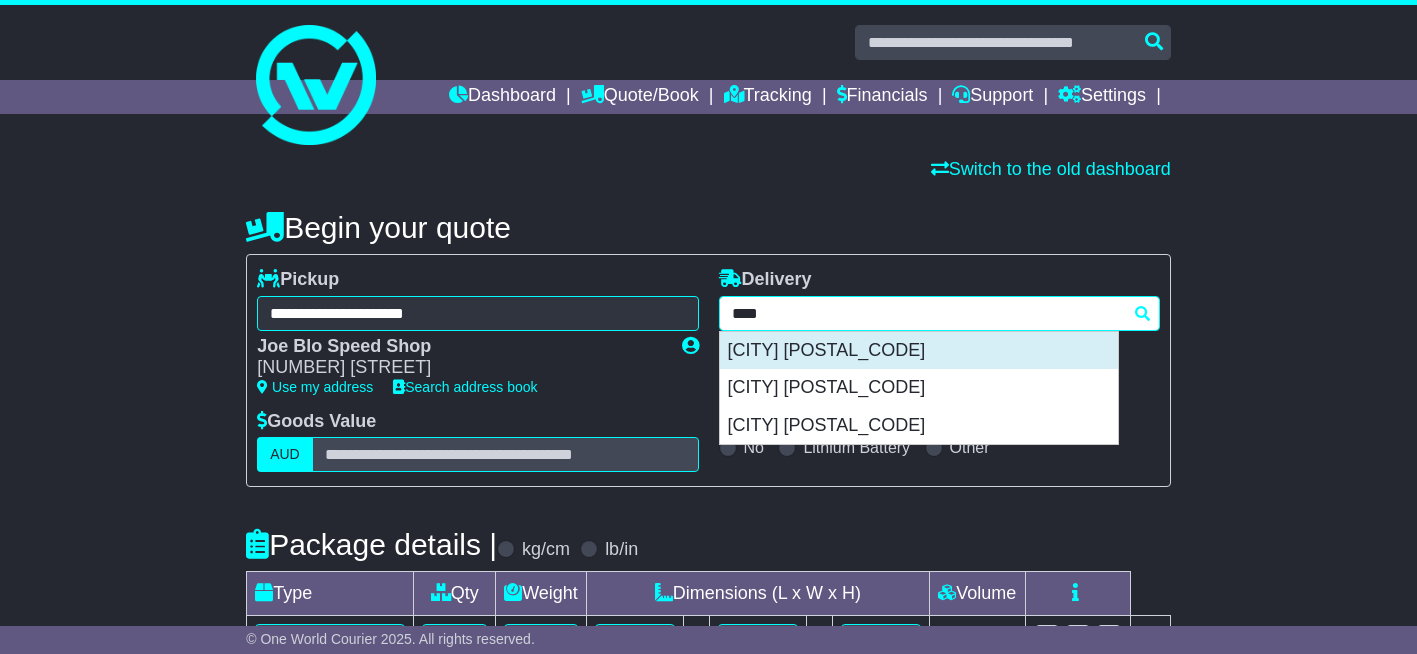 click on "KURRI KURRI 2327" at bounding box center [919, 351] 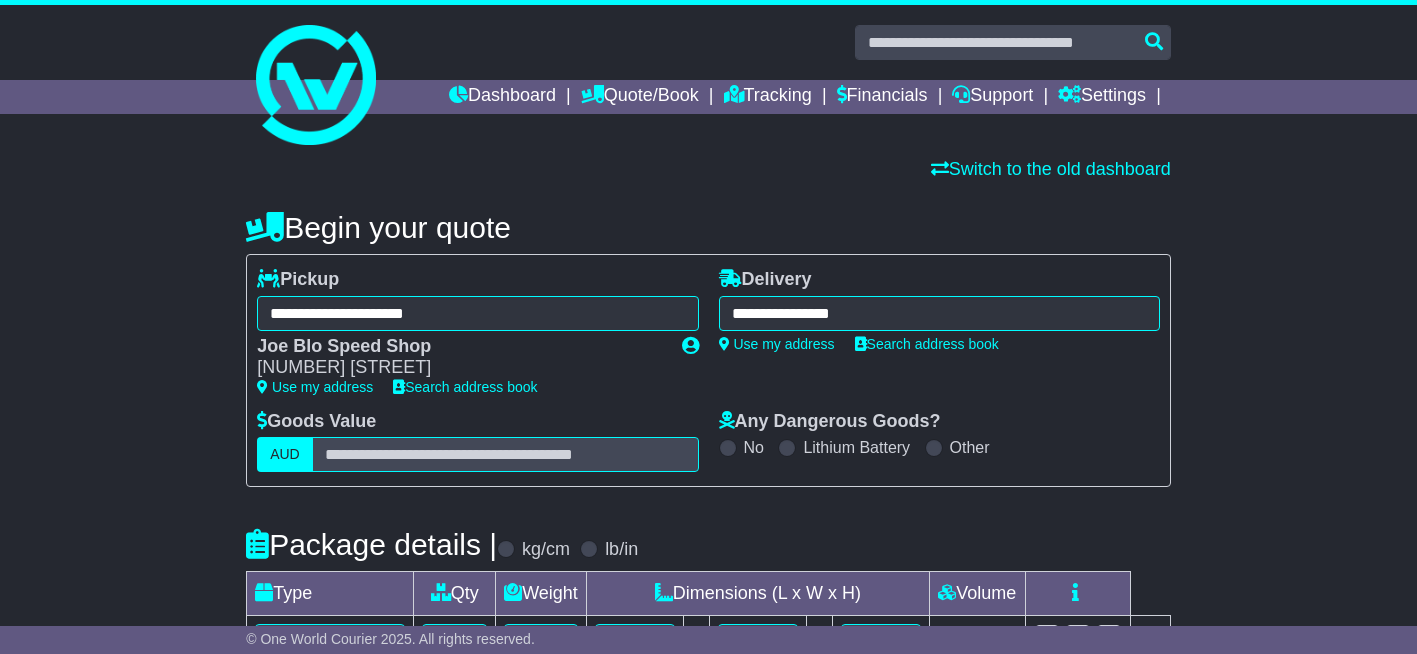 type on "**********" 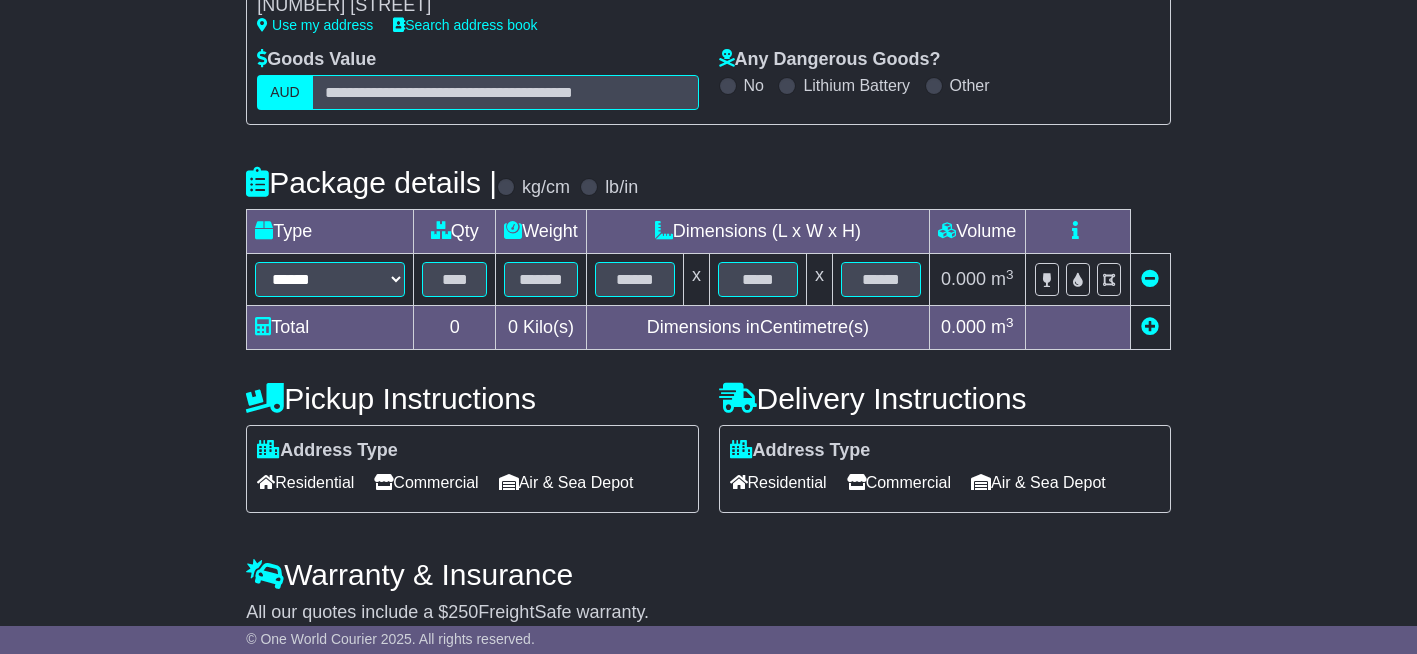scroll, scrollTop: 400, scrollLeft: 0, axis: vertical 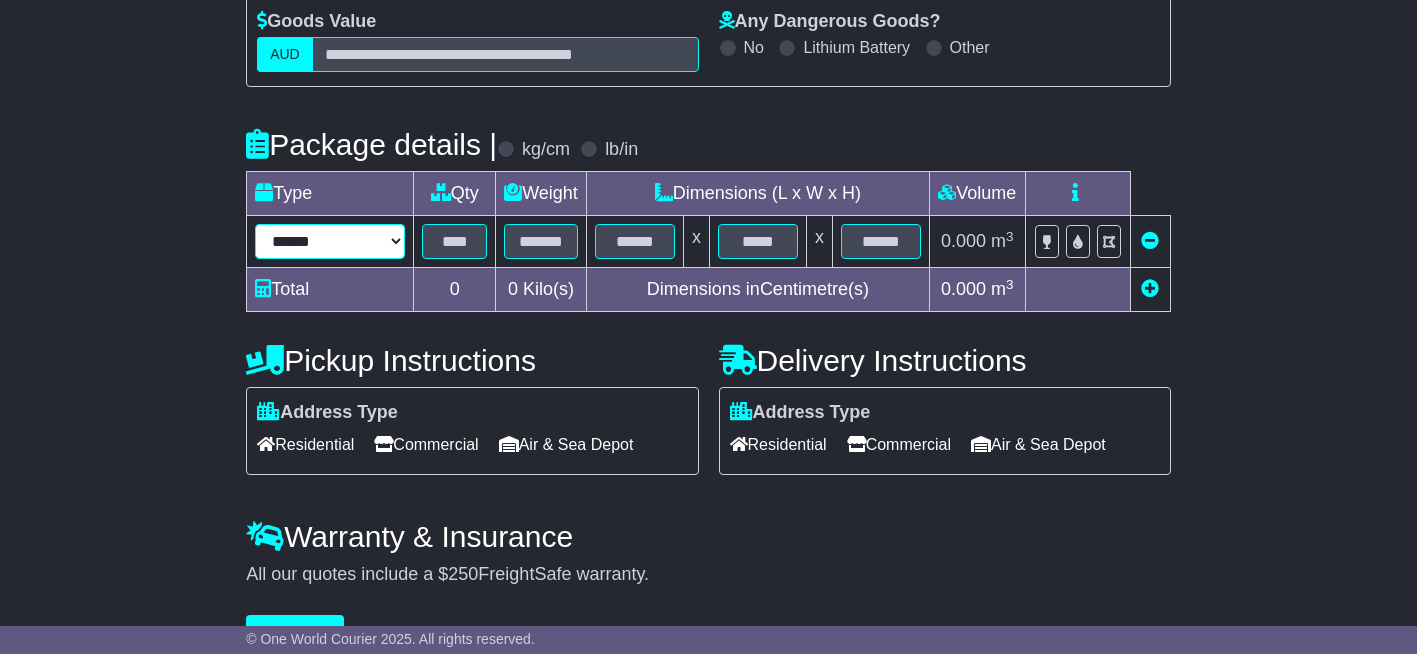 click on "****** ****** *** ******** ***** **** **** ****** *** *******" at bounding box center (330, 241) 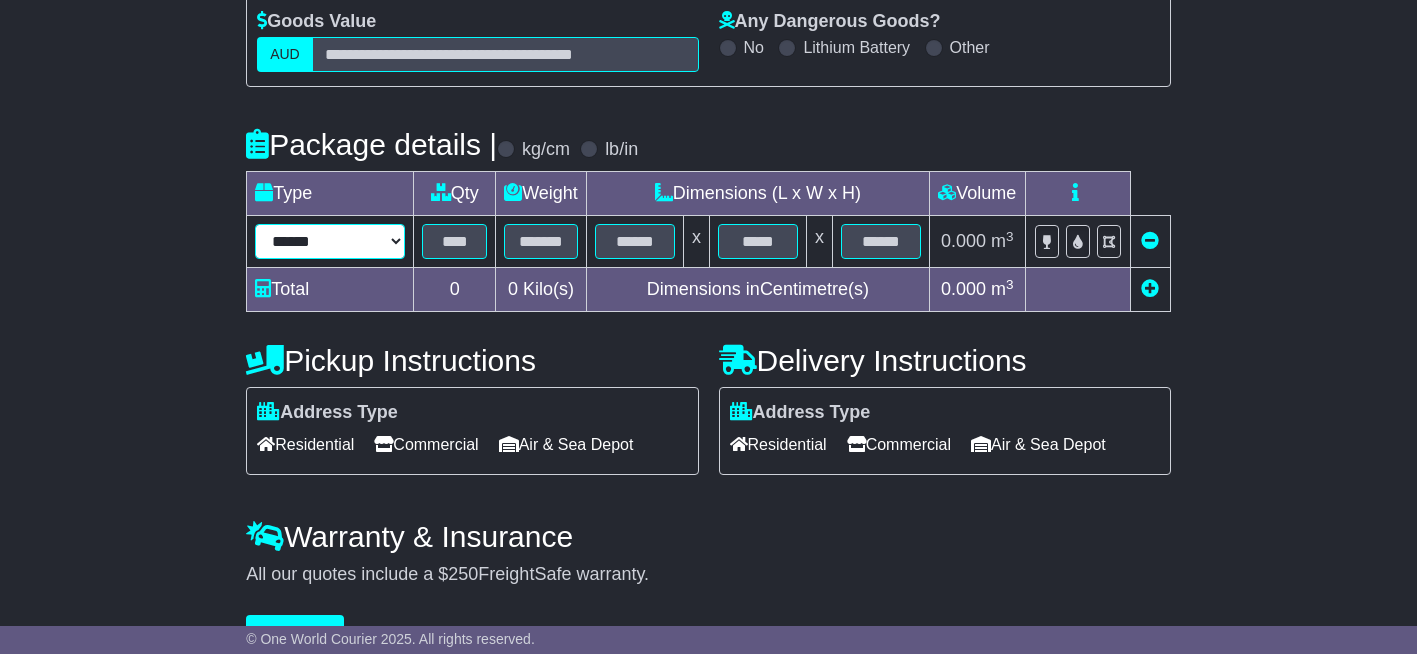 select on "****" 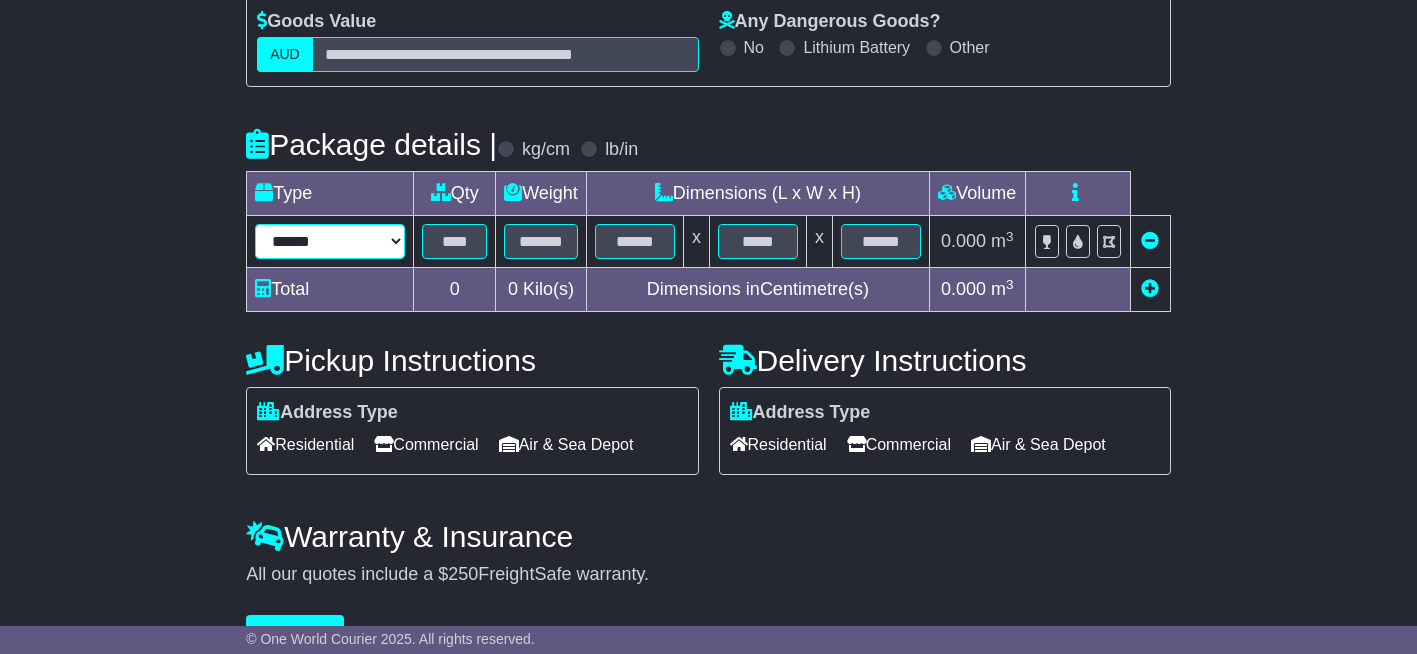 click on "****** ****** *** ******** ***** **** **** ****** *** *******" at bounding box center [330, 241] 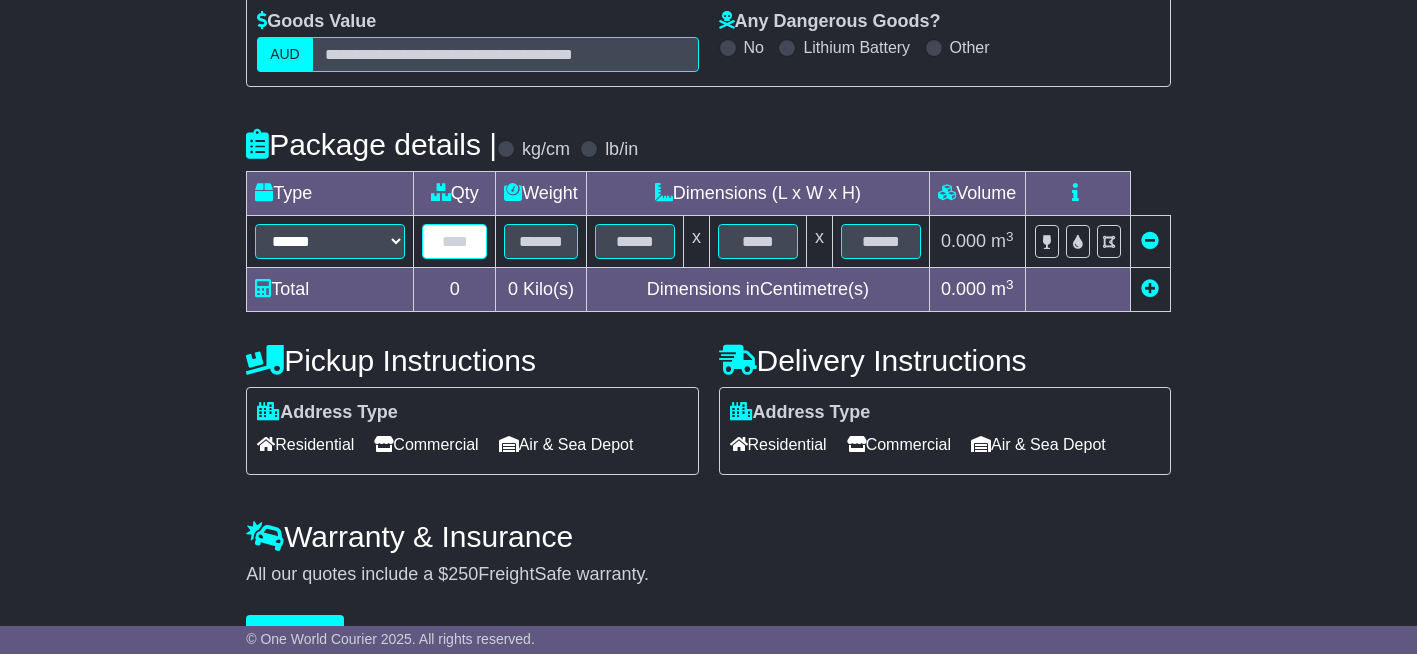 click at bounding box center [454, 241] 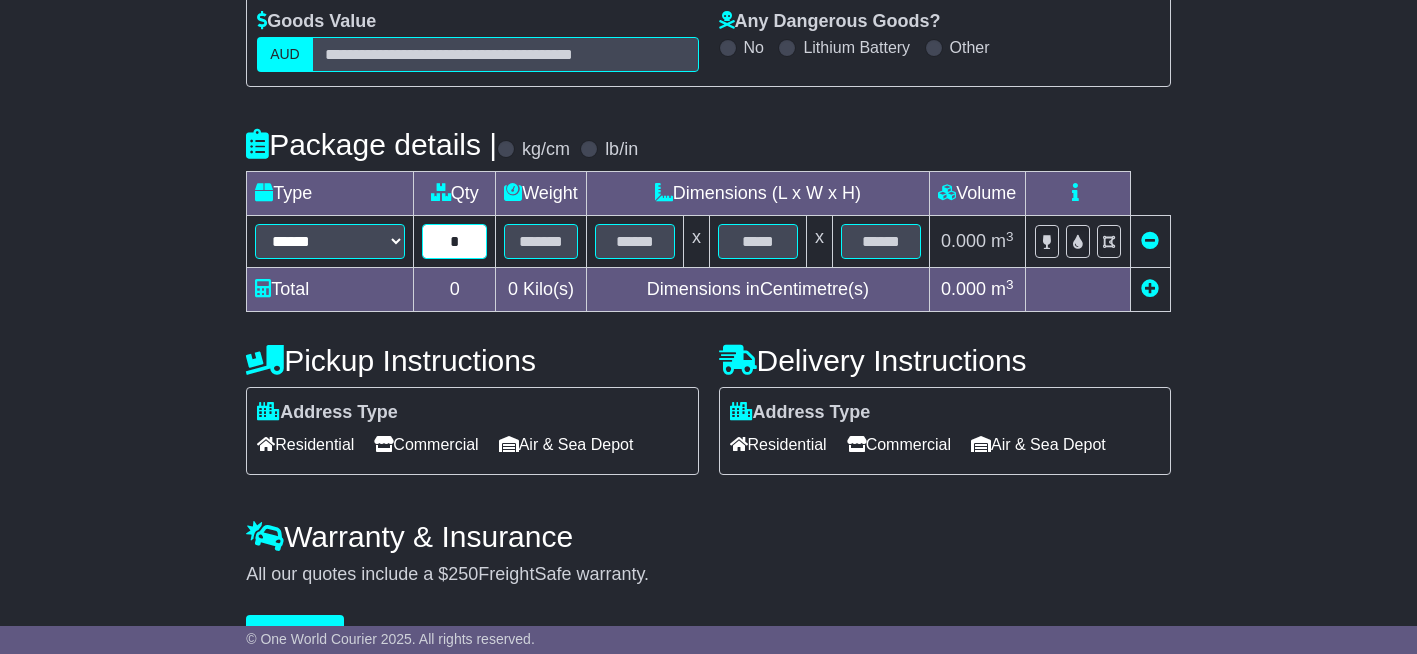 type on "*" 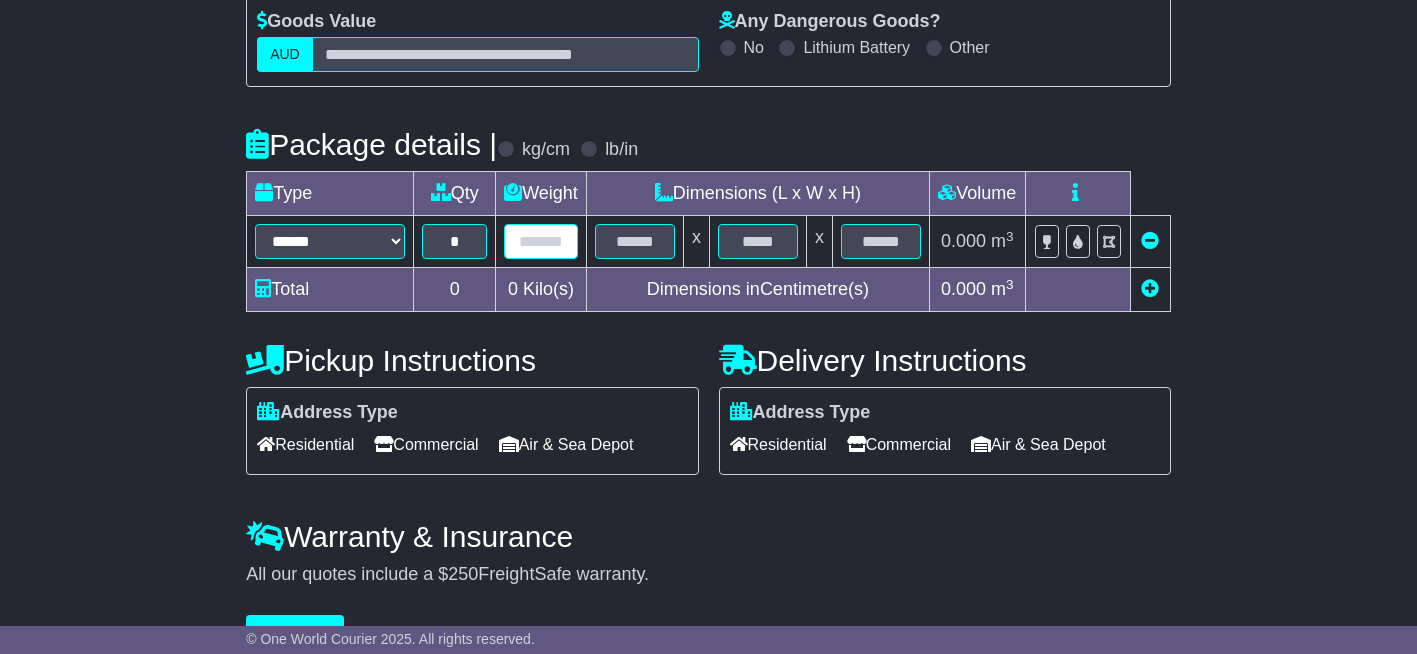 click at bounding box center [541, 241] 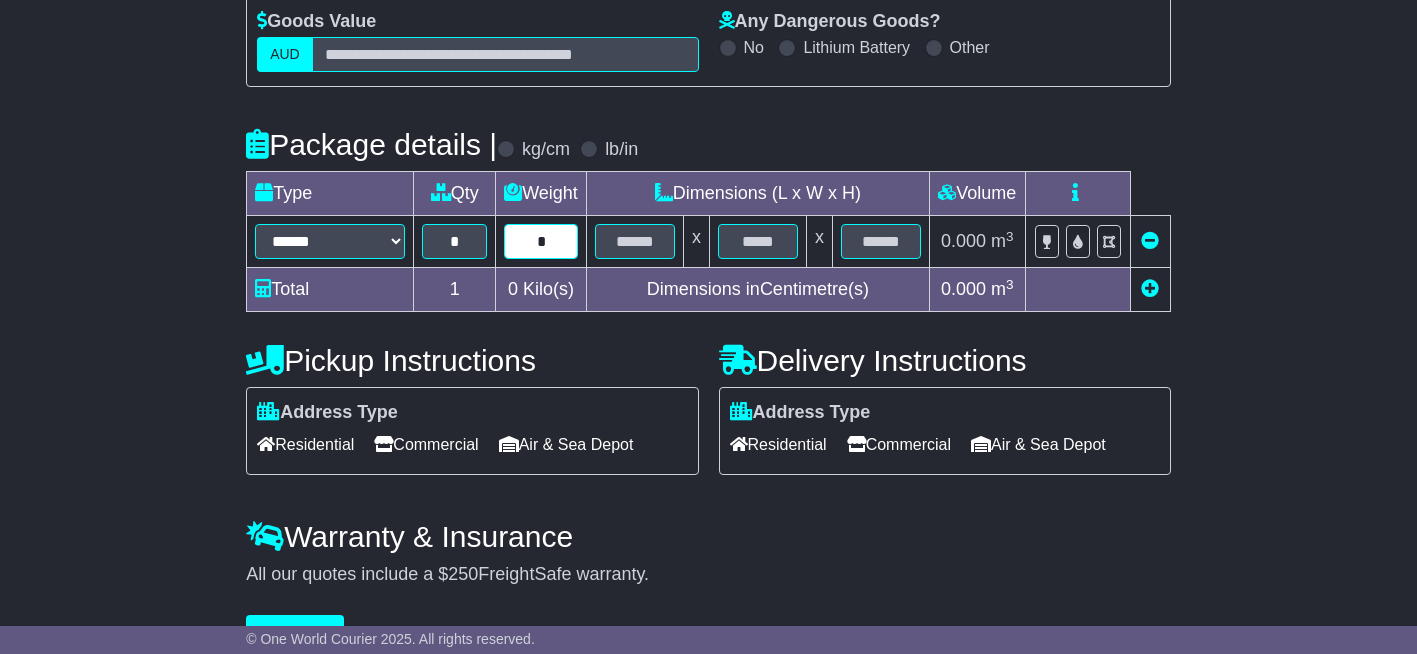 type on "*" 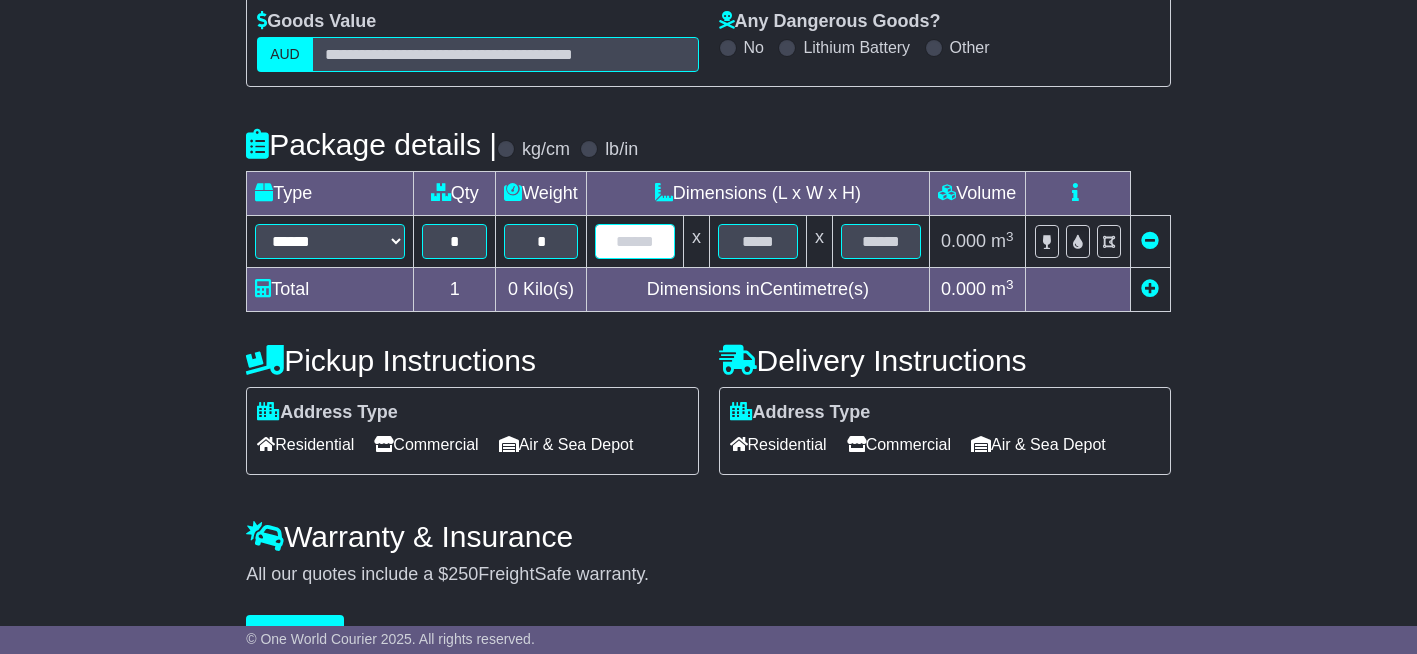 click at bounding box center (635, 241) 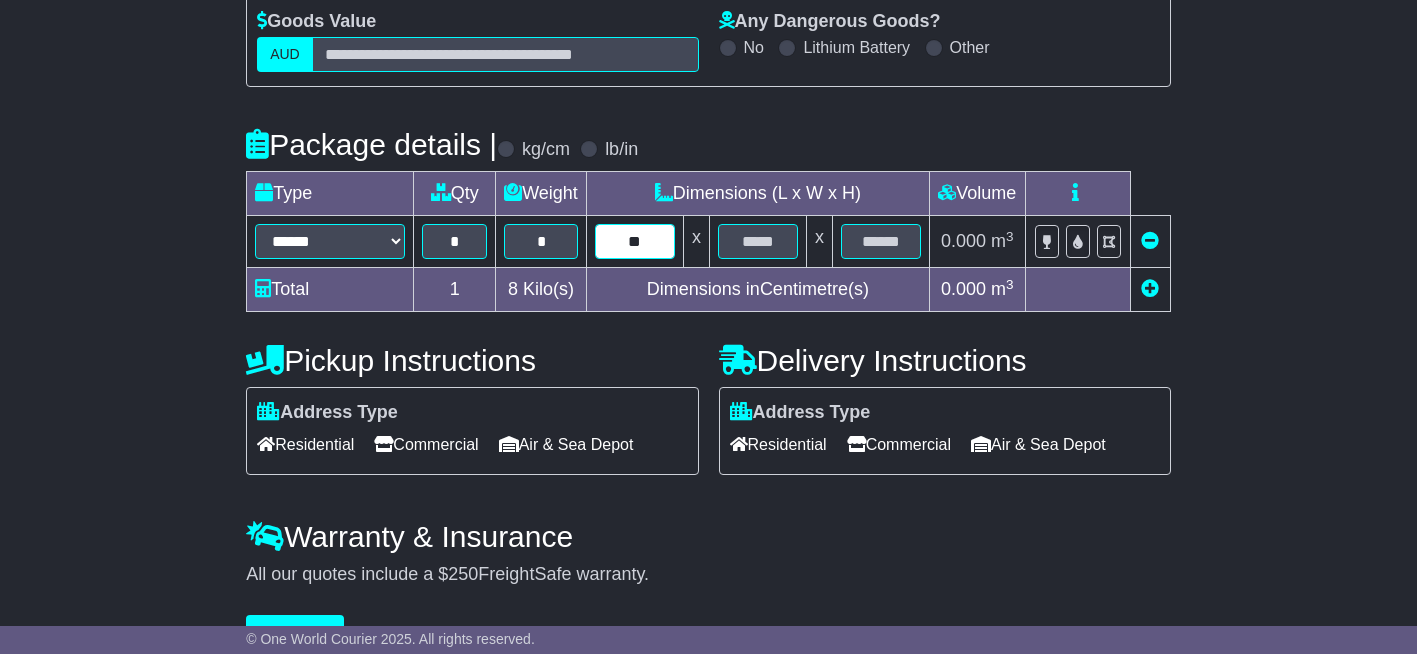 type on "**" 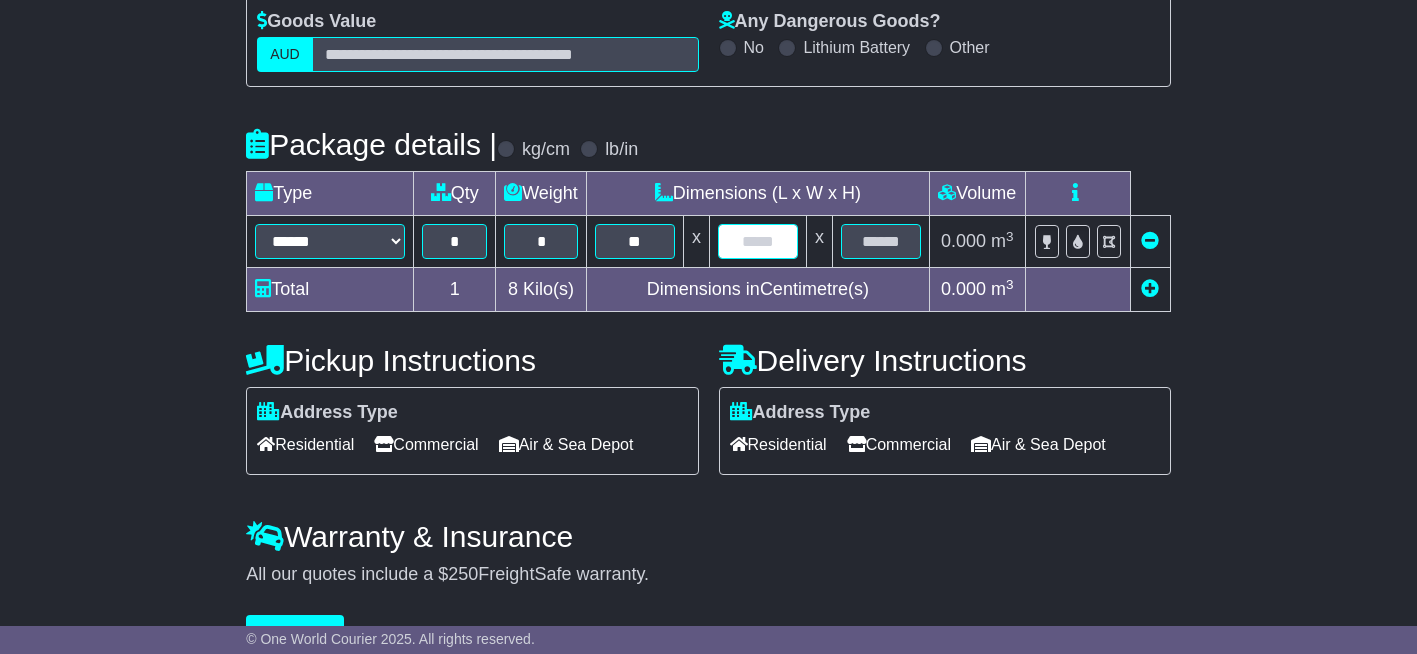 click at bounding box center (758, 241) 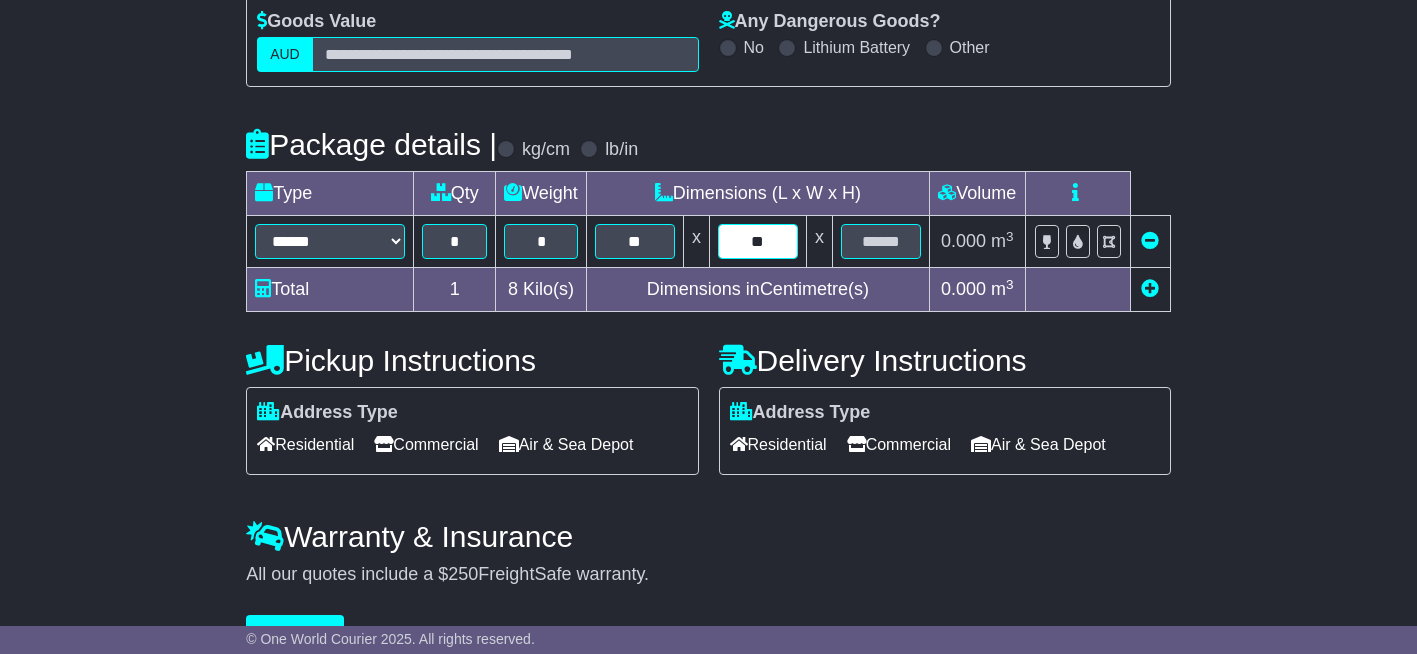 type on "**" 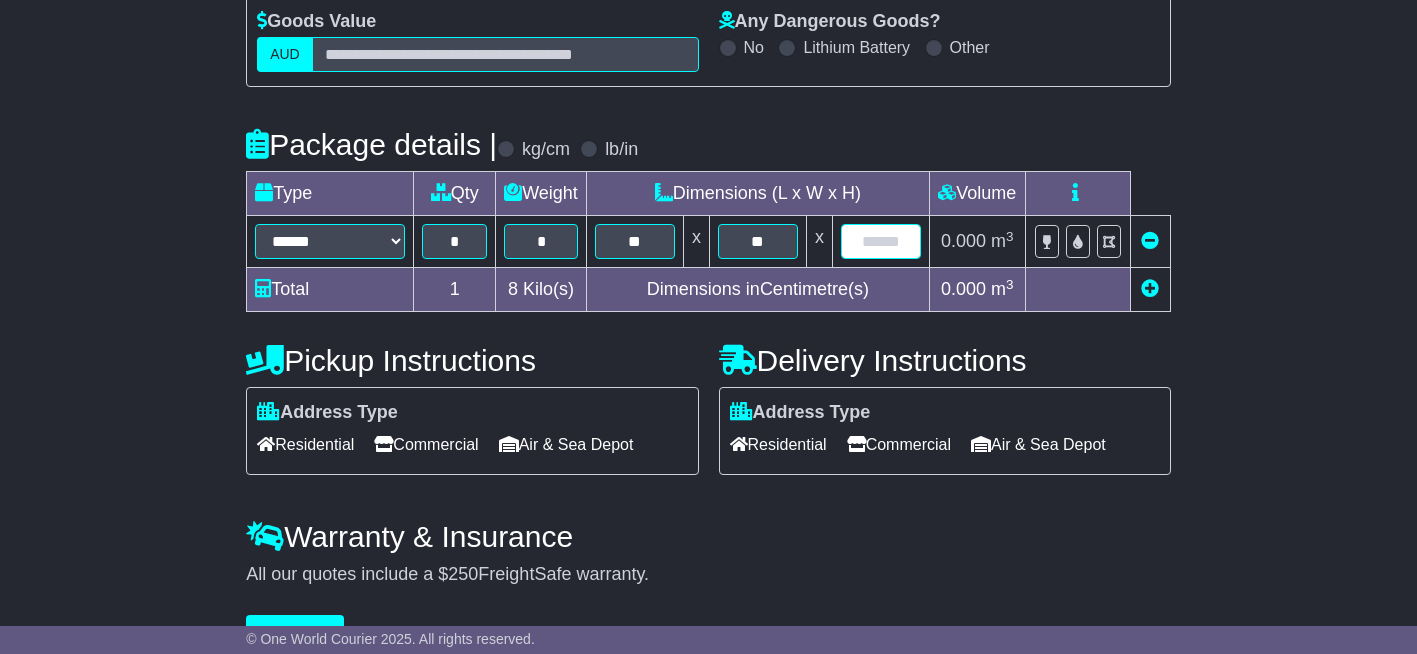 click at bounding box center (881, 241) 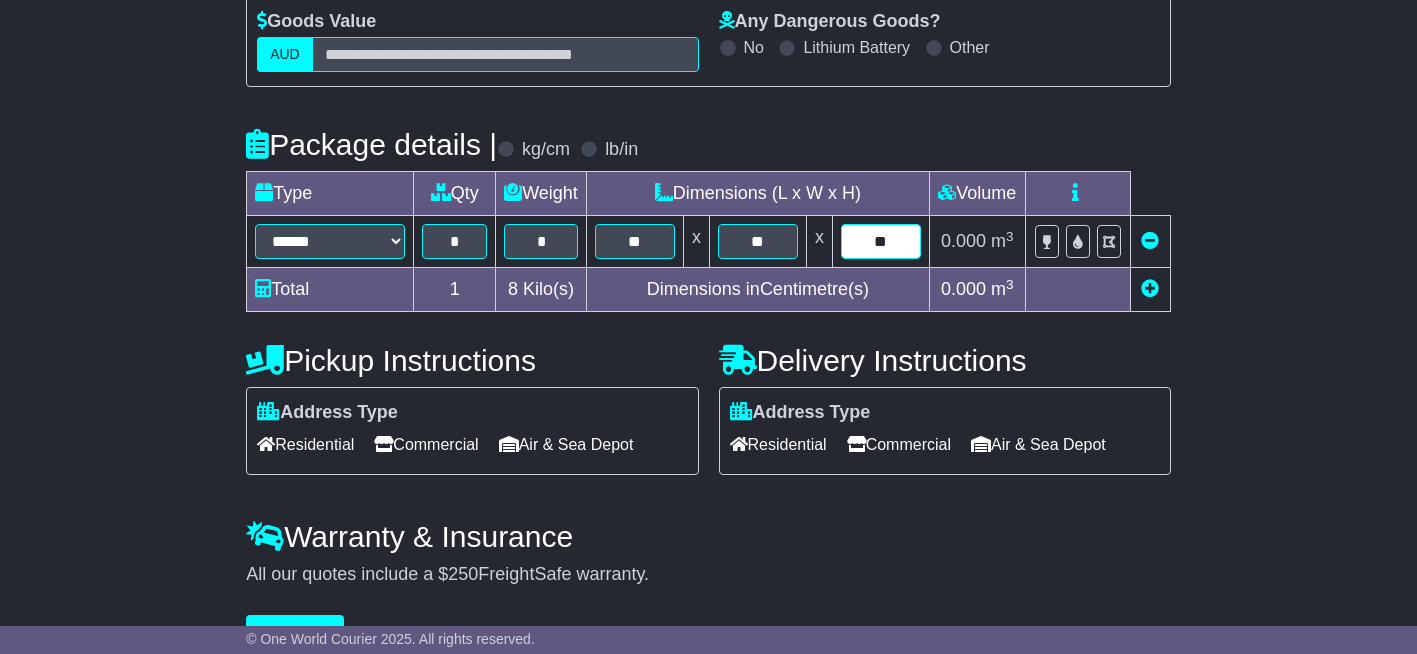 type on "**" 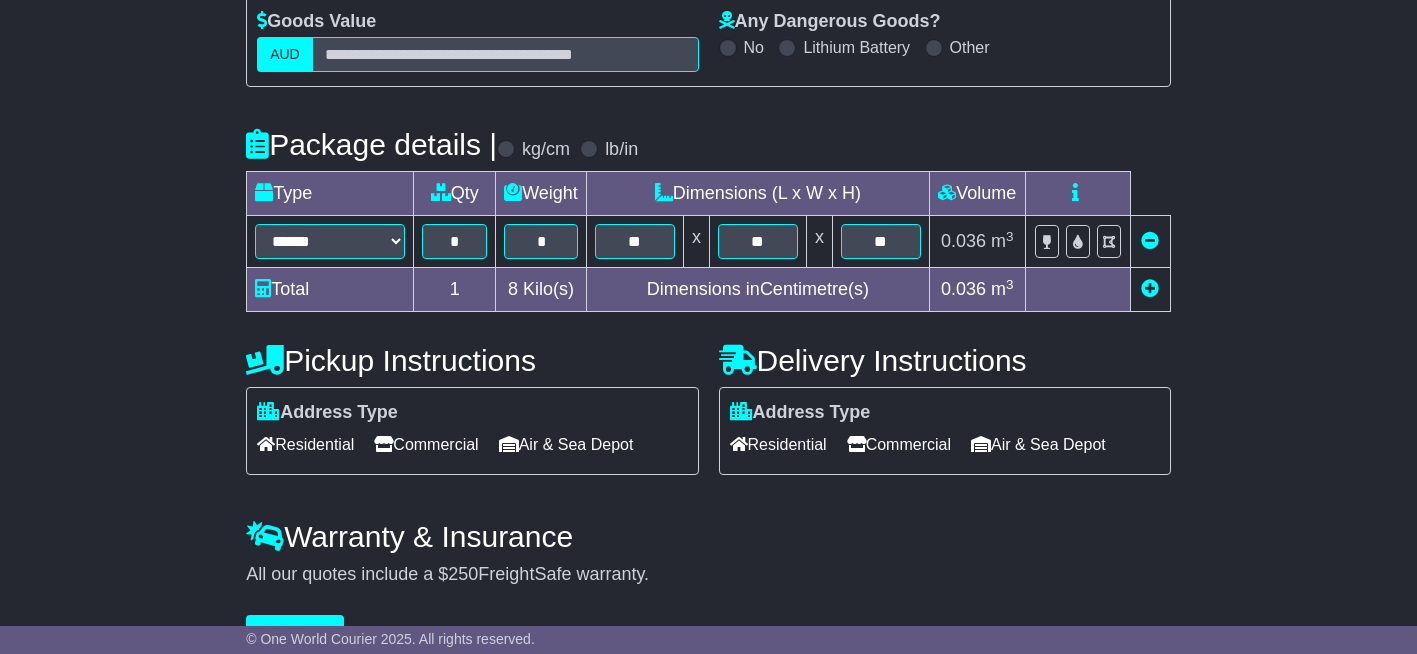 click on "**********" at bounding box center (708, 226) 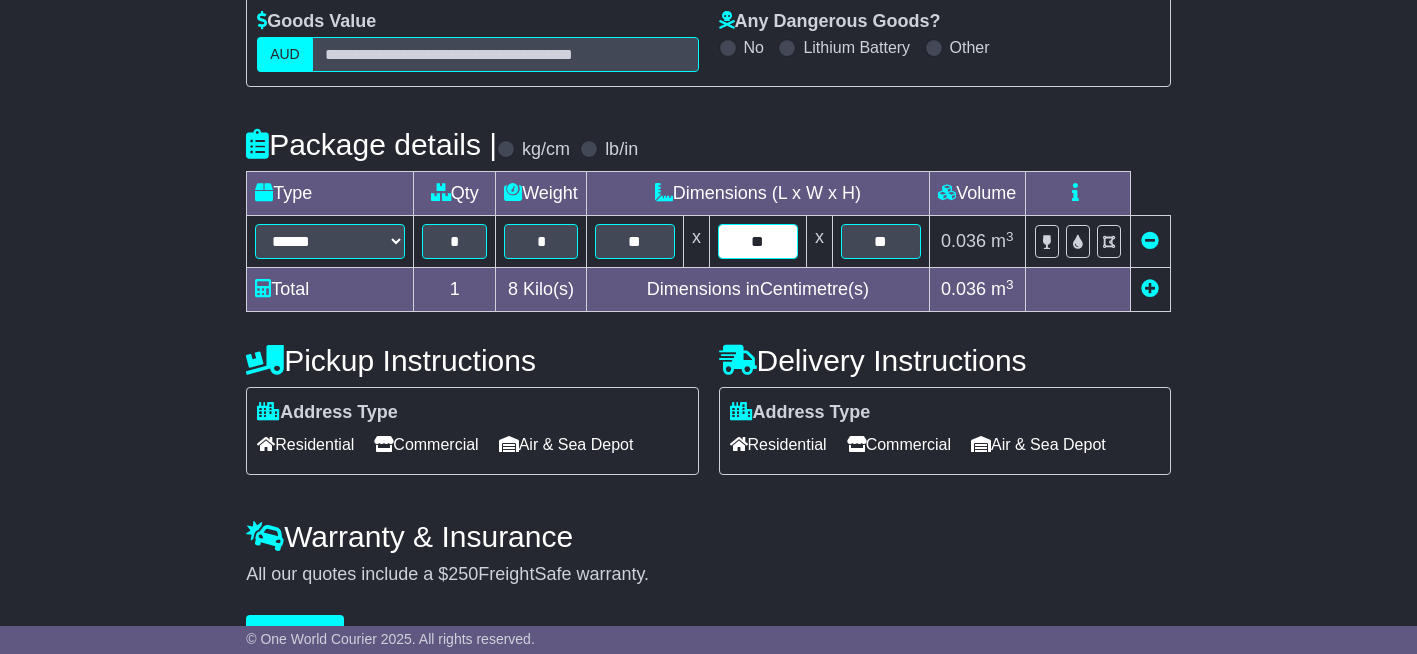 drag, startPoint x: 751, startPoint y: 240, endPoint x: 779, endPoint y: 238, distance: 28.071337 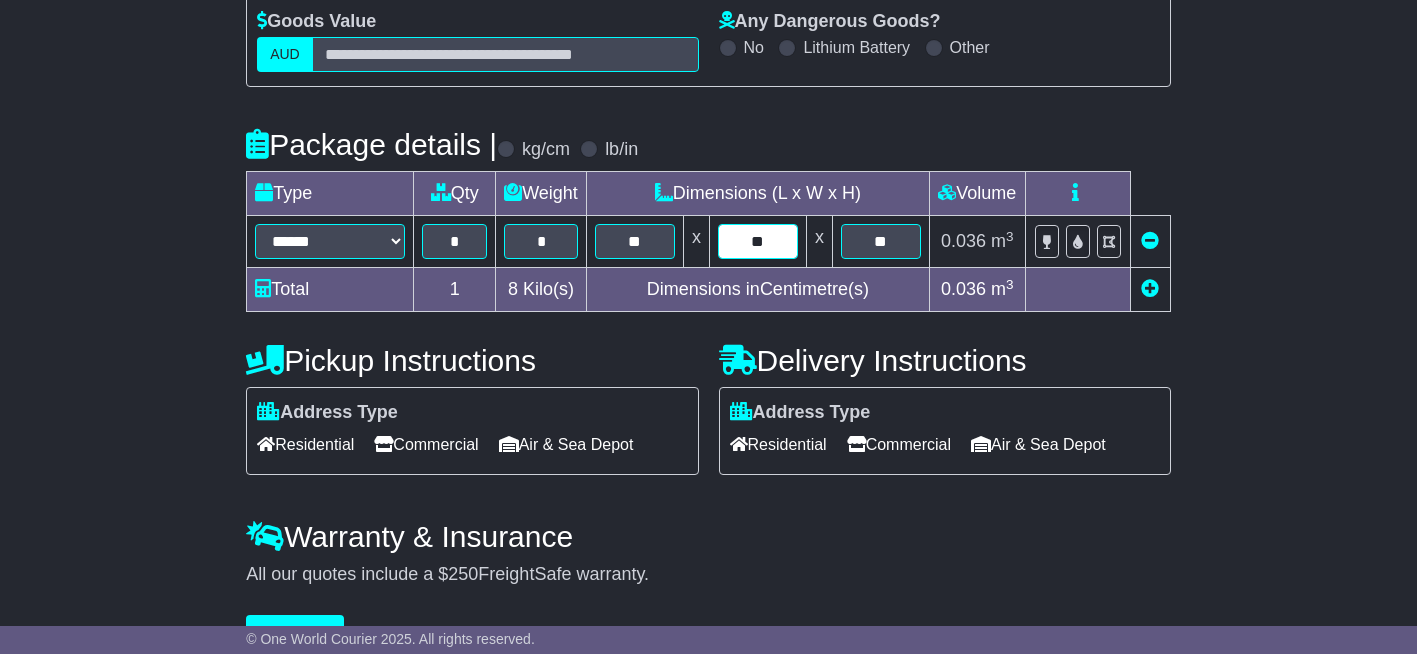 type on "**" 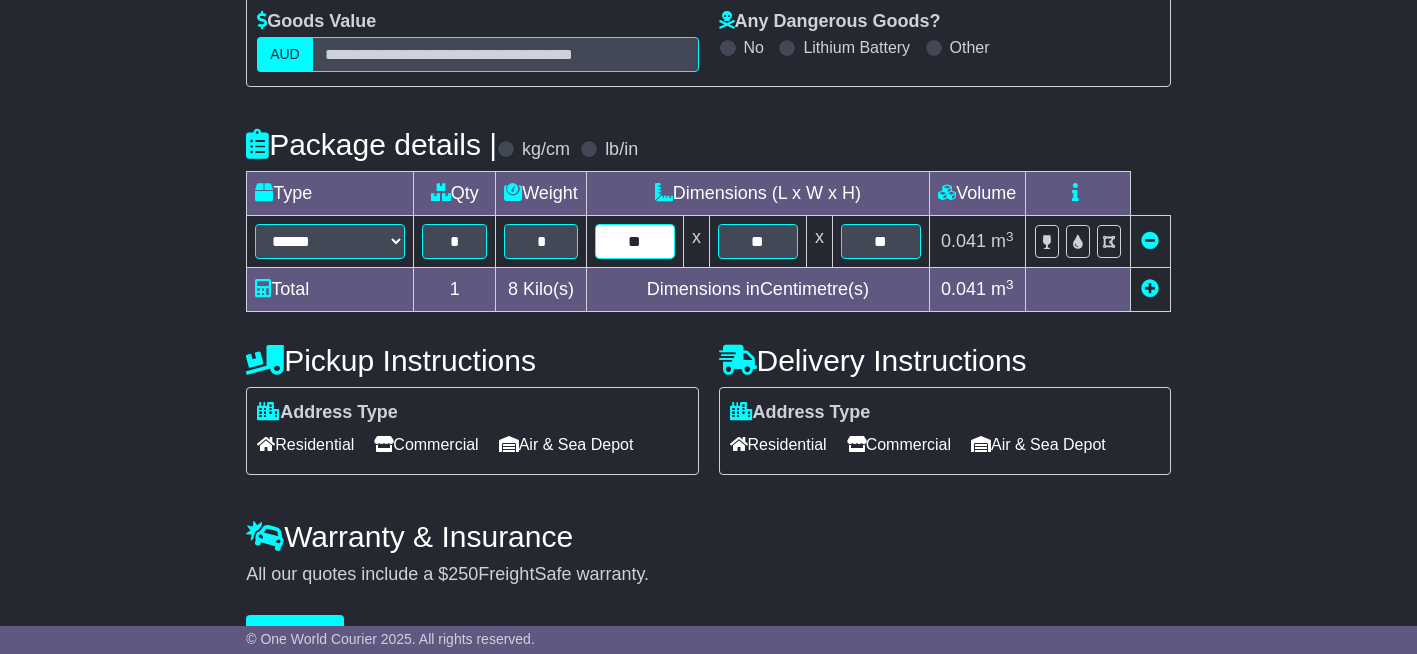 drag, startPoint x: 623, startPoint y: 237, endPoint x: 653, endPoint y: 234, distance: 30.149628 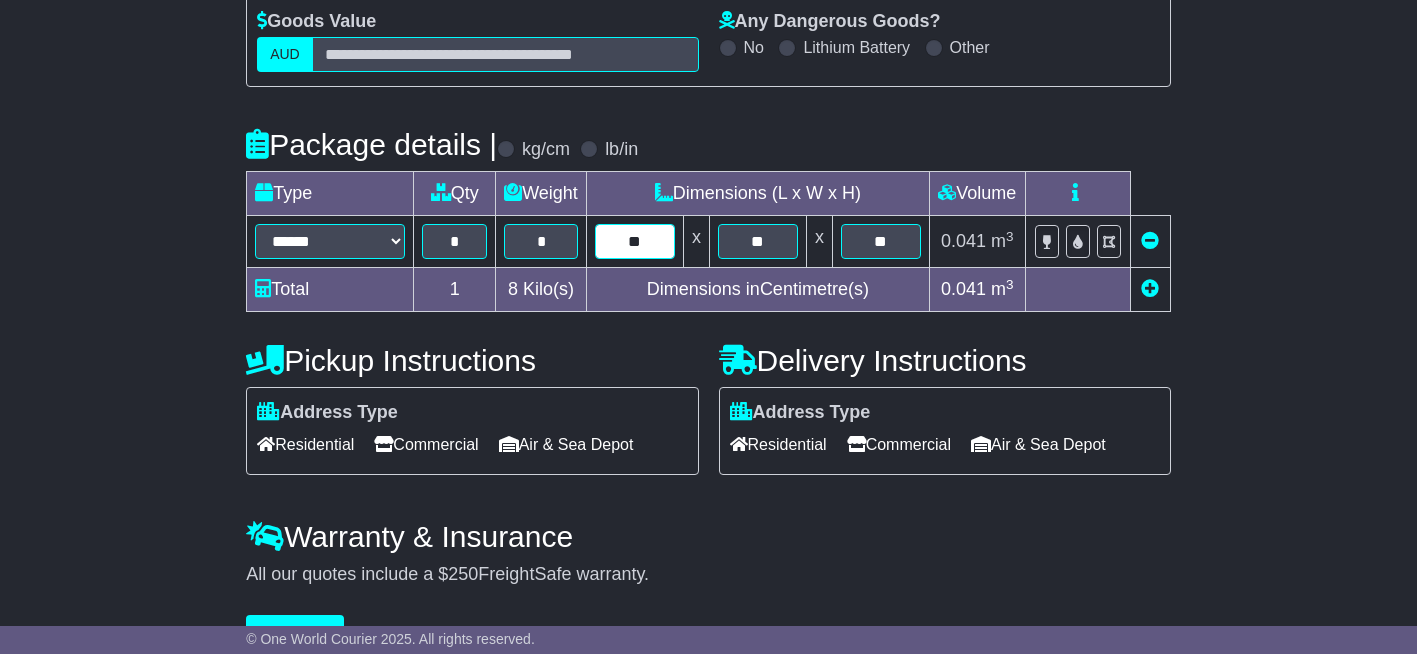 type on "**" 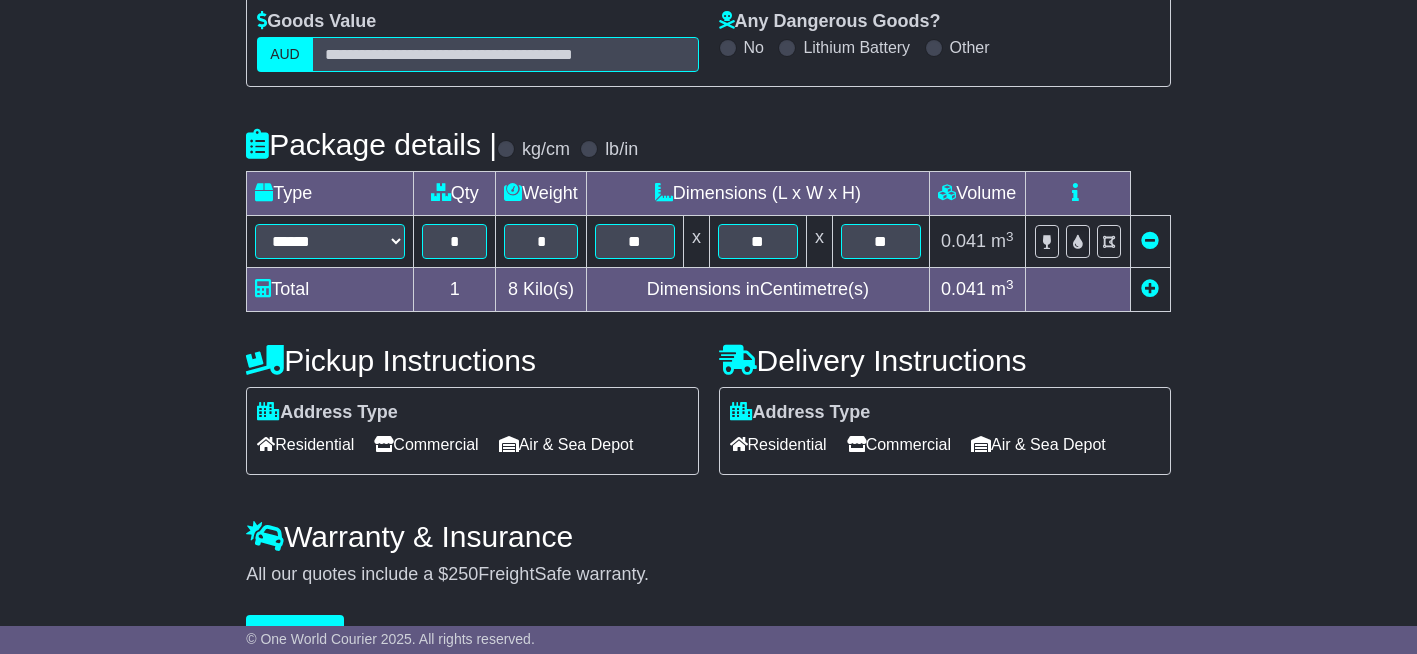 click on "**********" at bounding box center [708, 226] 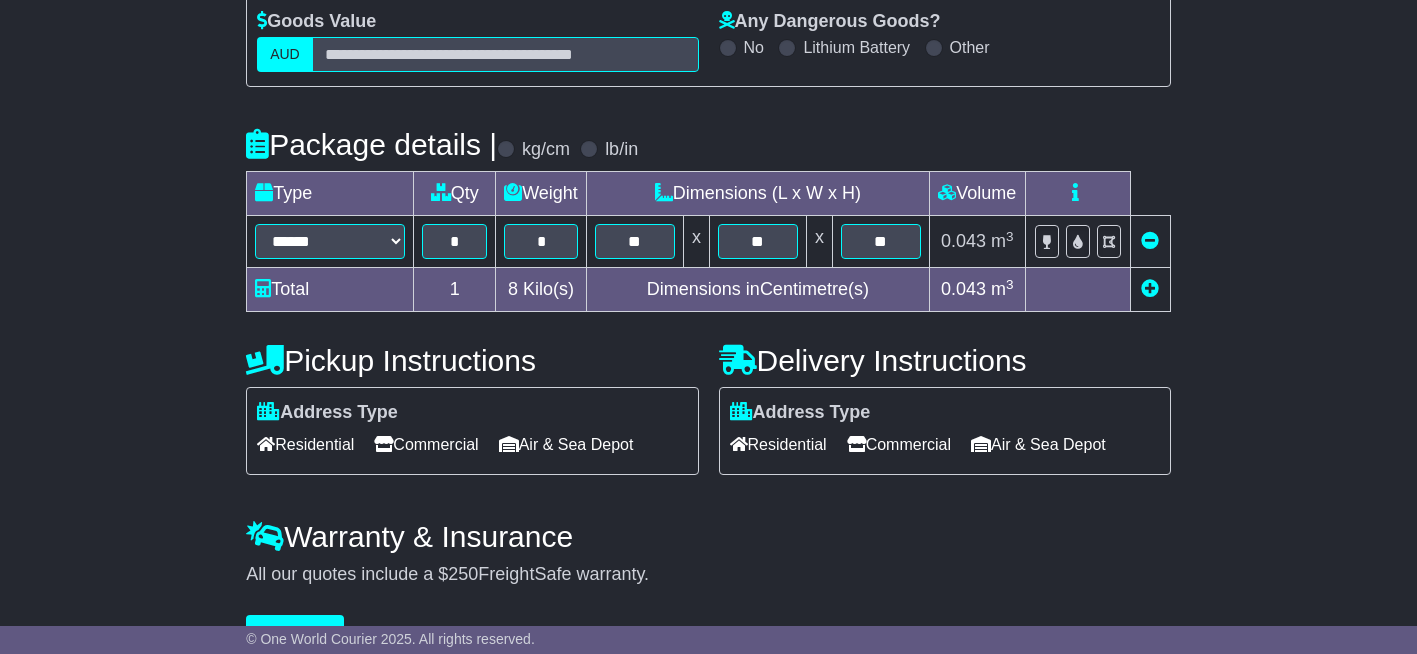 click on "Commercial" at bounding box center (899, 444) 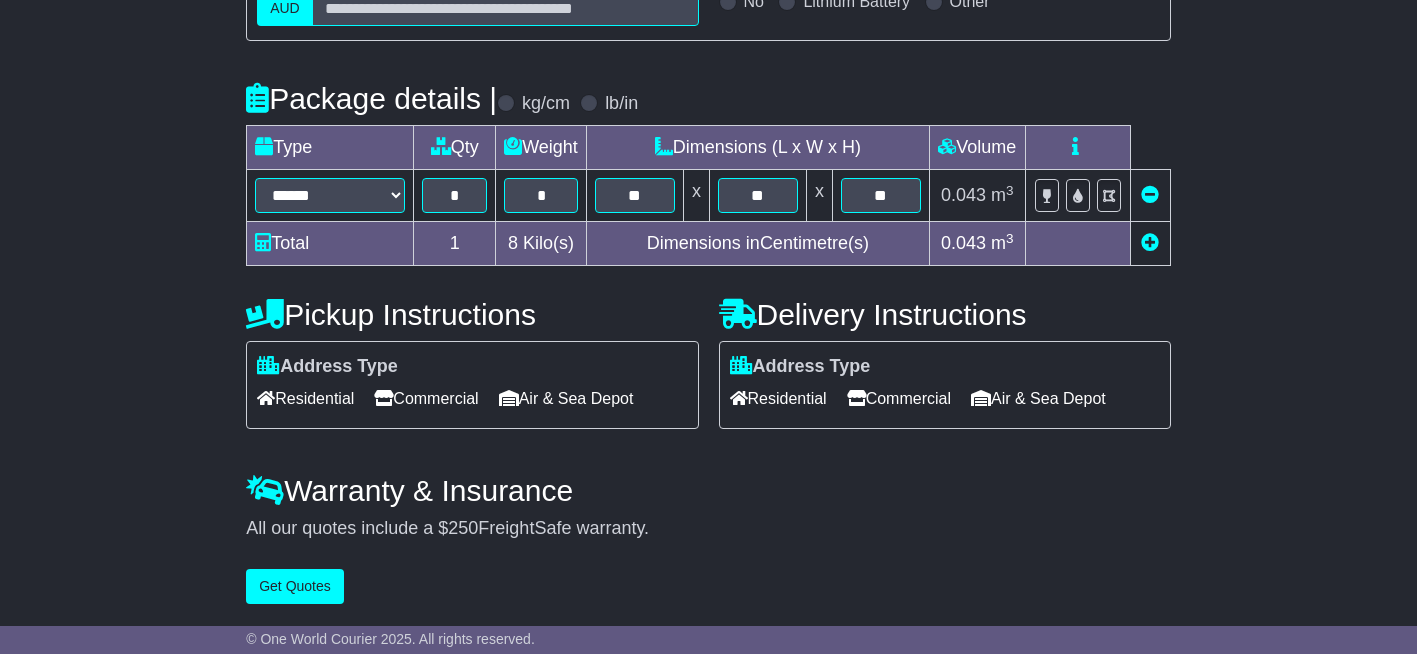 scroll, scrollTop: 448, scrollLeft: 0, axis: vertical 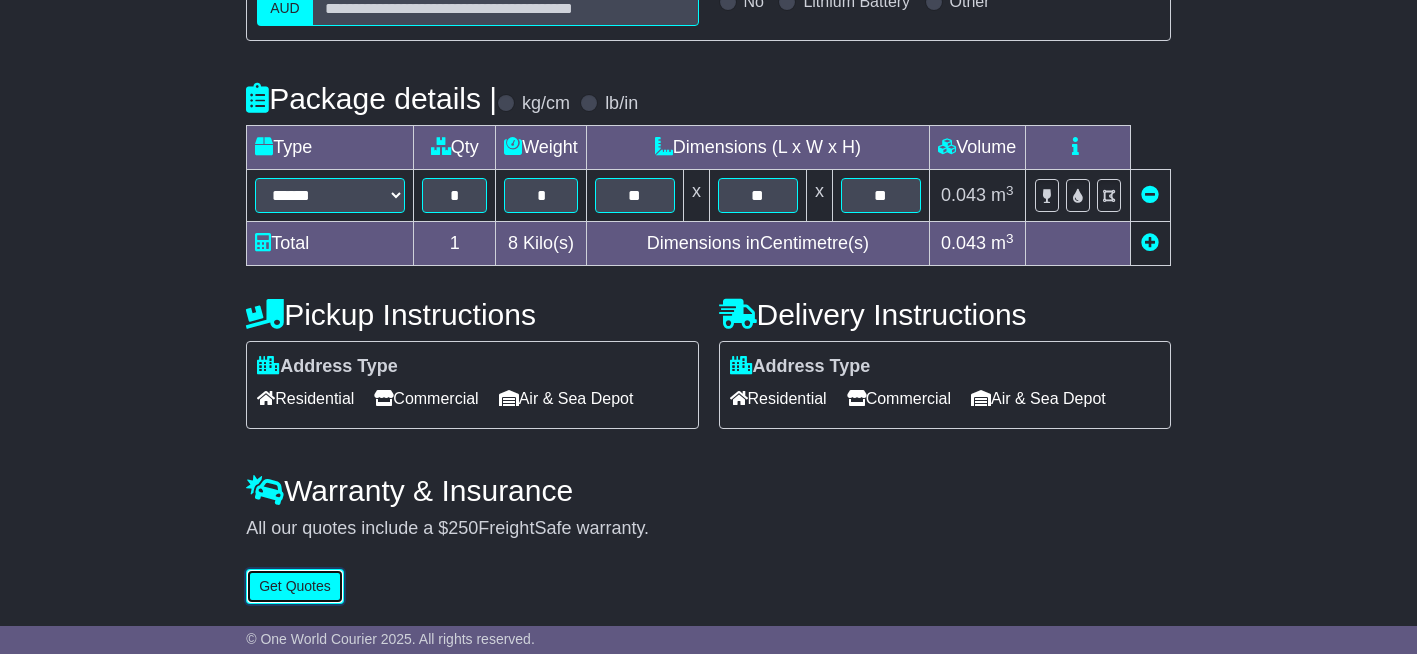 click on "Get Quotes" at bounding box center [295, 586] 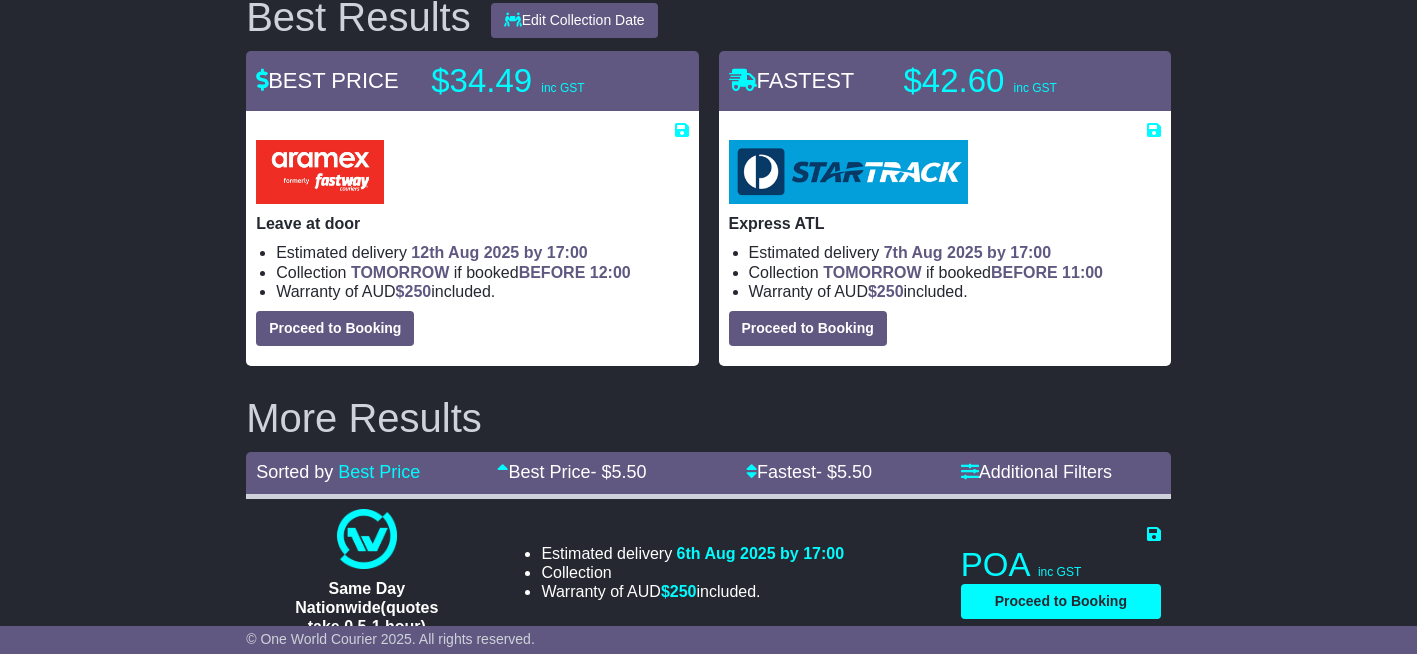 scroll, scrollTop: 300, scrollLeft: 0, axis: vertical 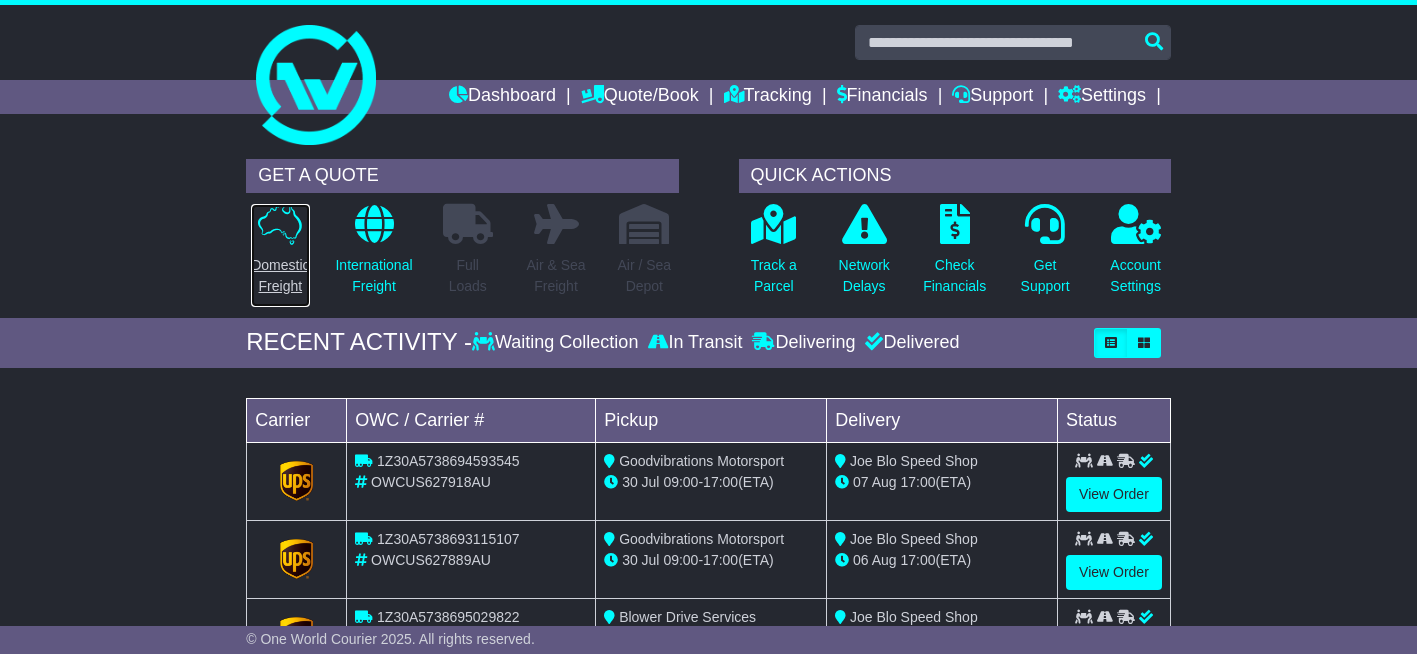 click at bounding box center (280, 224) 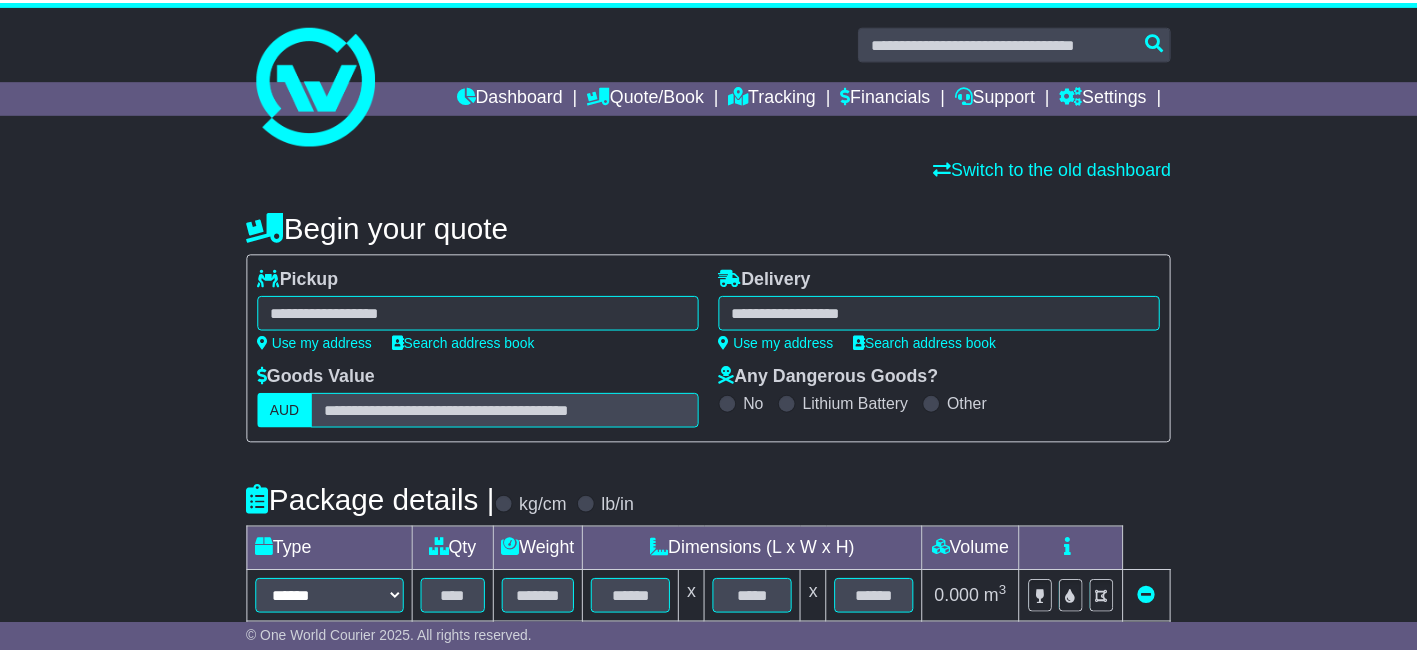 scroll, scrollTop: 0, scrollLeft: 0, axis: both 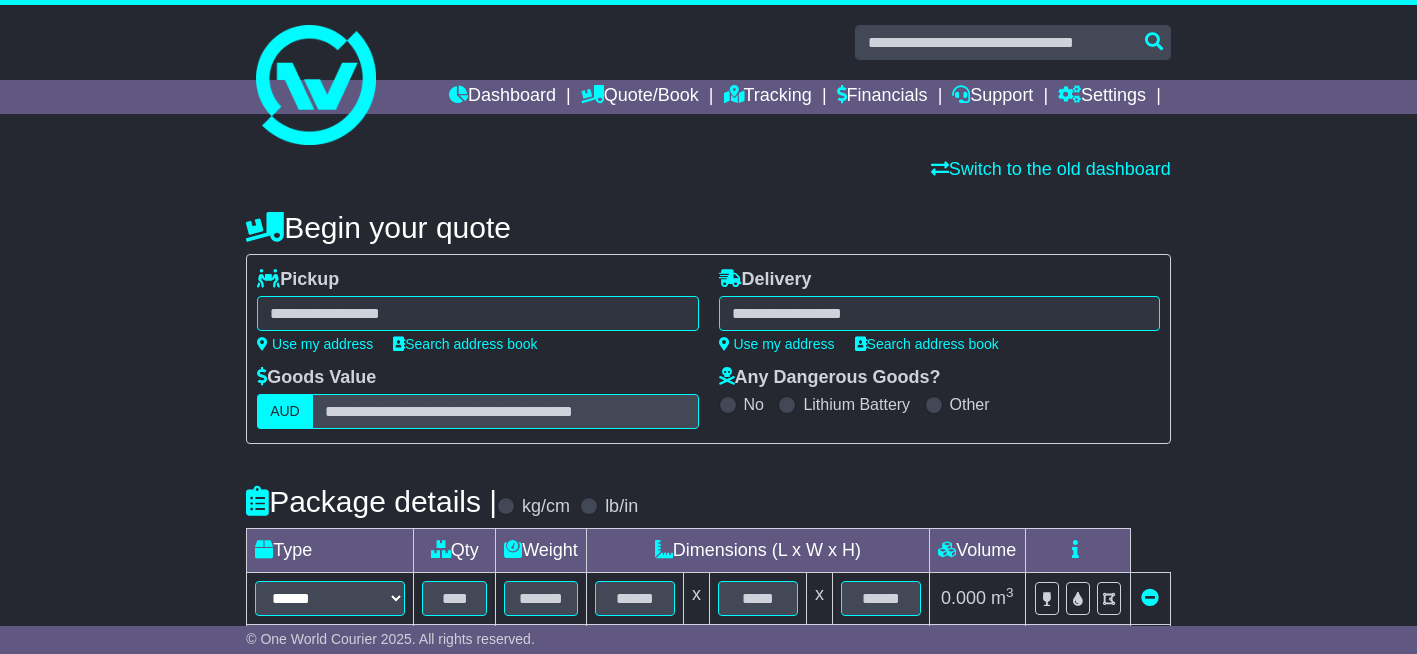 click on "Switch to the old dashboard" at bounding box center (708, 170) 